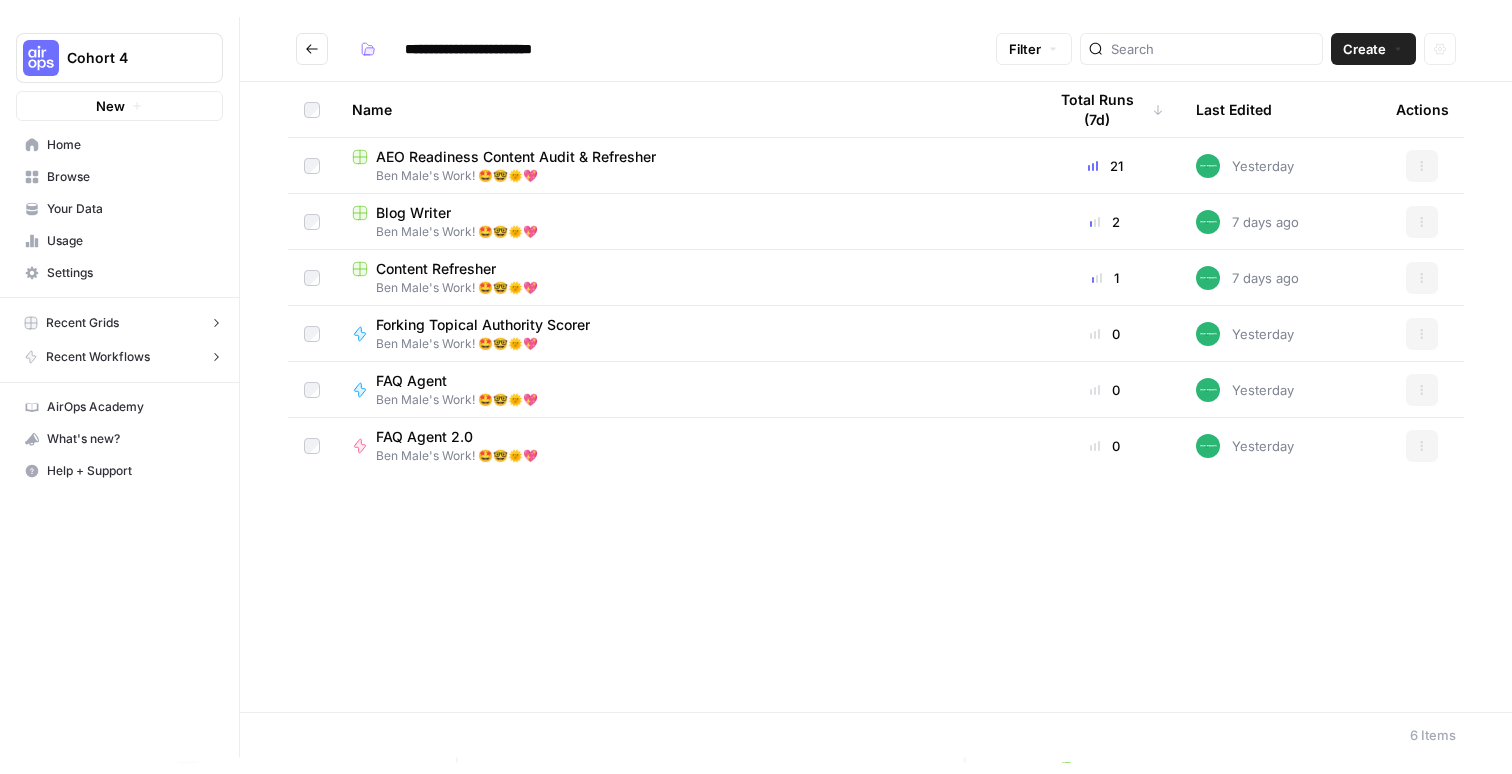 scroll, scrollTop: 0, scrollLeft: 0, axis: both 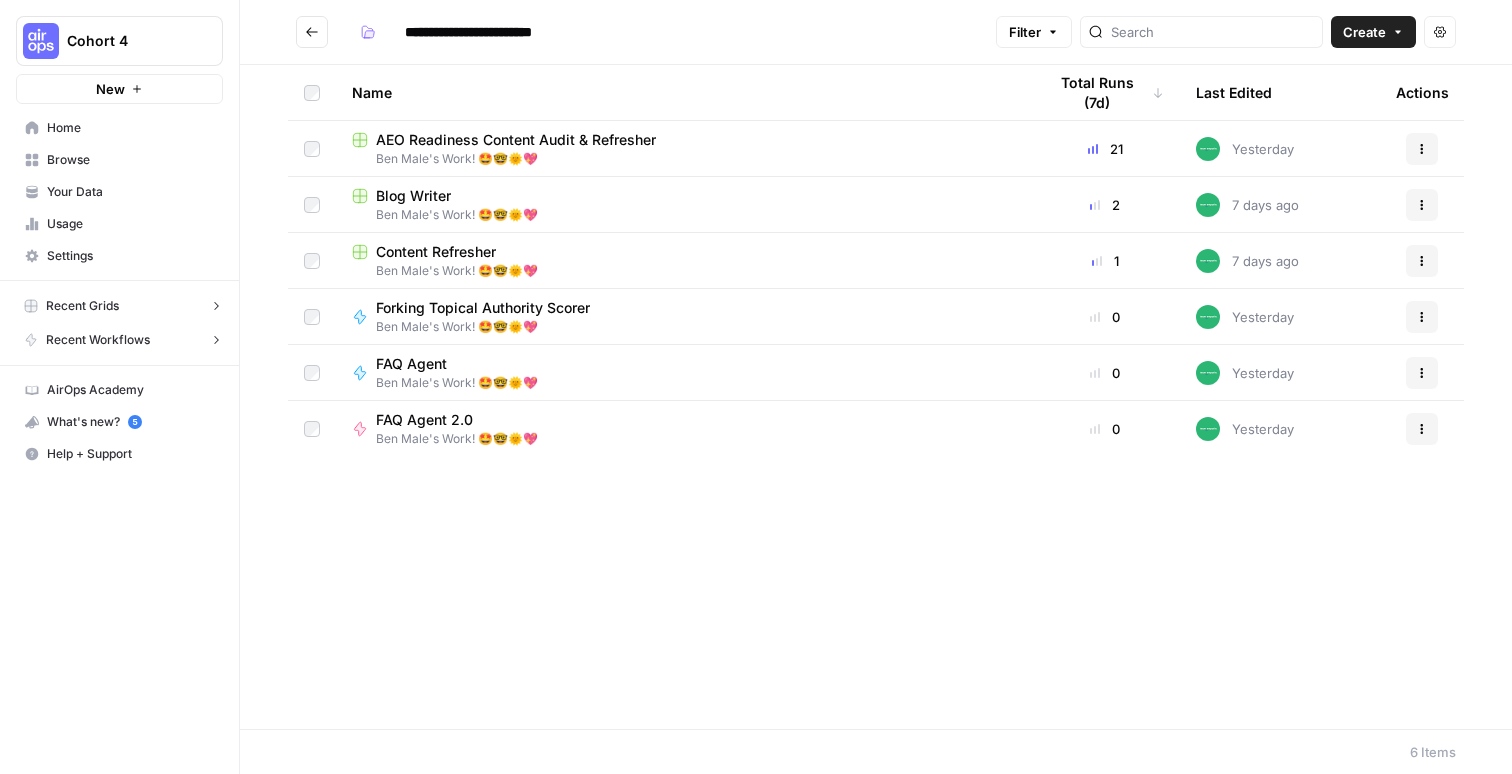 click on "AEO Readiness Content Audit & Refresher" at bounding box center [516, 140] 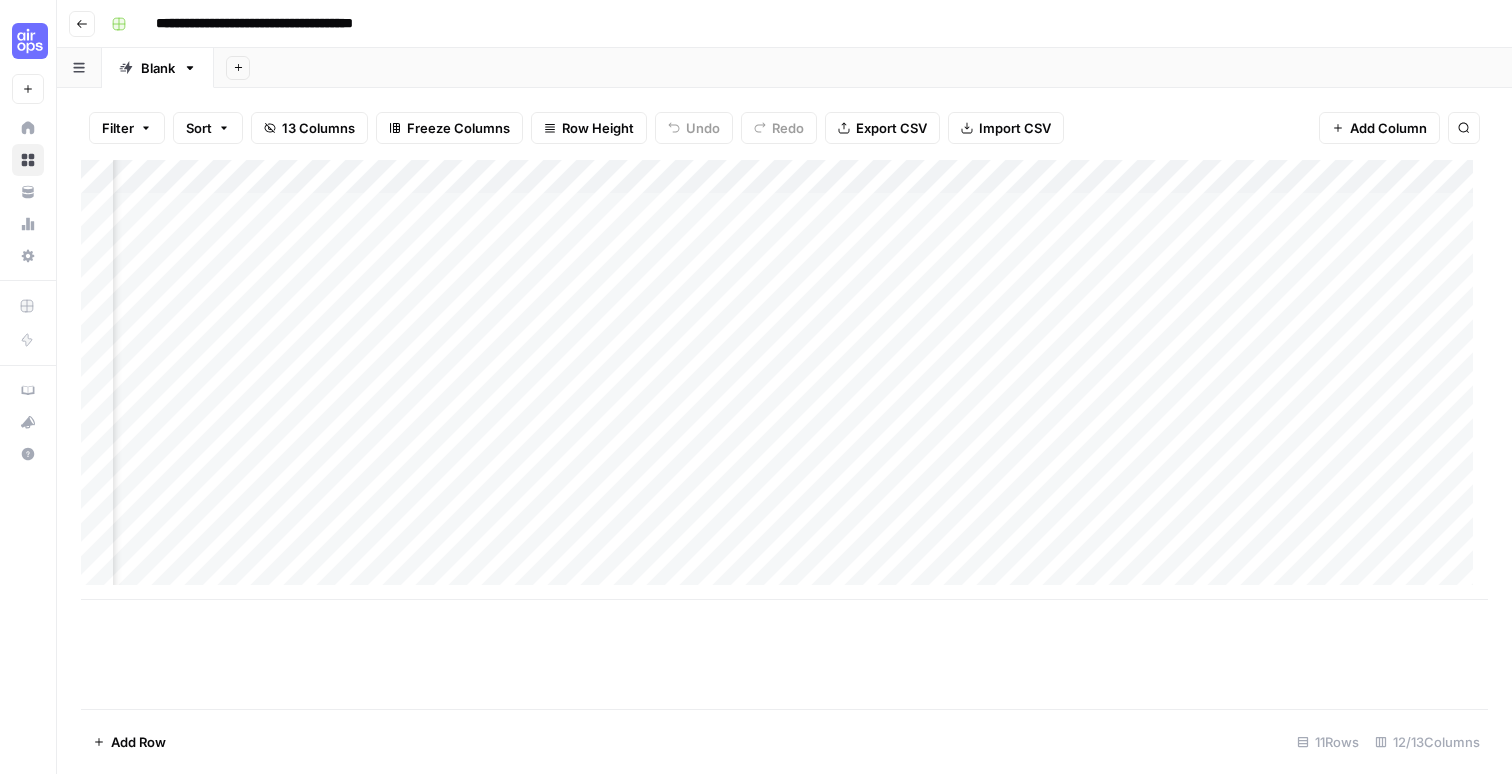 scroll, scrollTop: 0, scrollLeft: 726, axis: horizontal 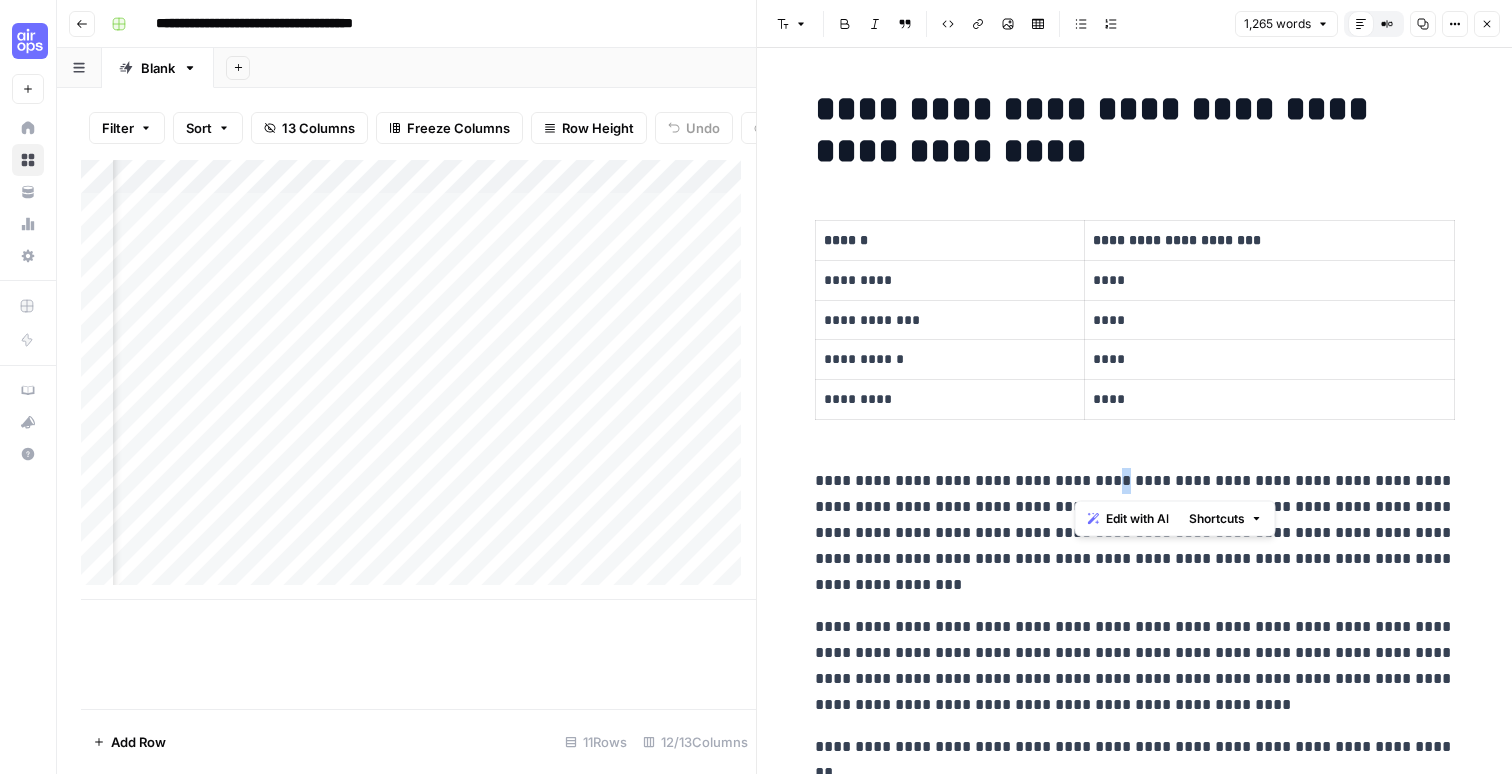 drag, startPoint x: 1076, startPoint y: 485, endPoint x: 1089, endPoint y: 490, distance: 13.928389 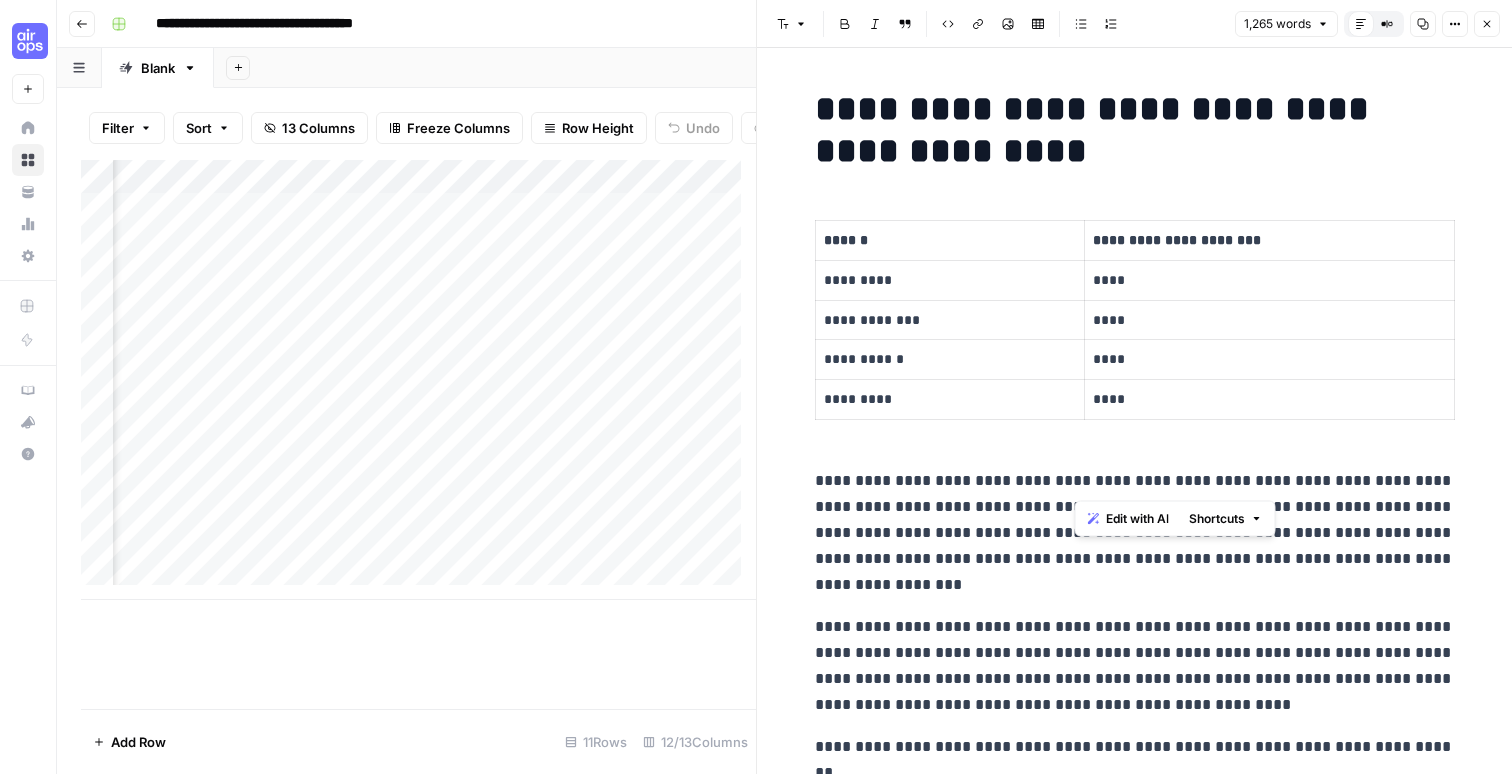 click on "**********" at bounding box center [1135, 533] 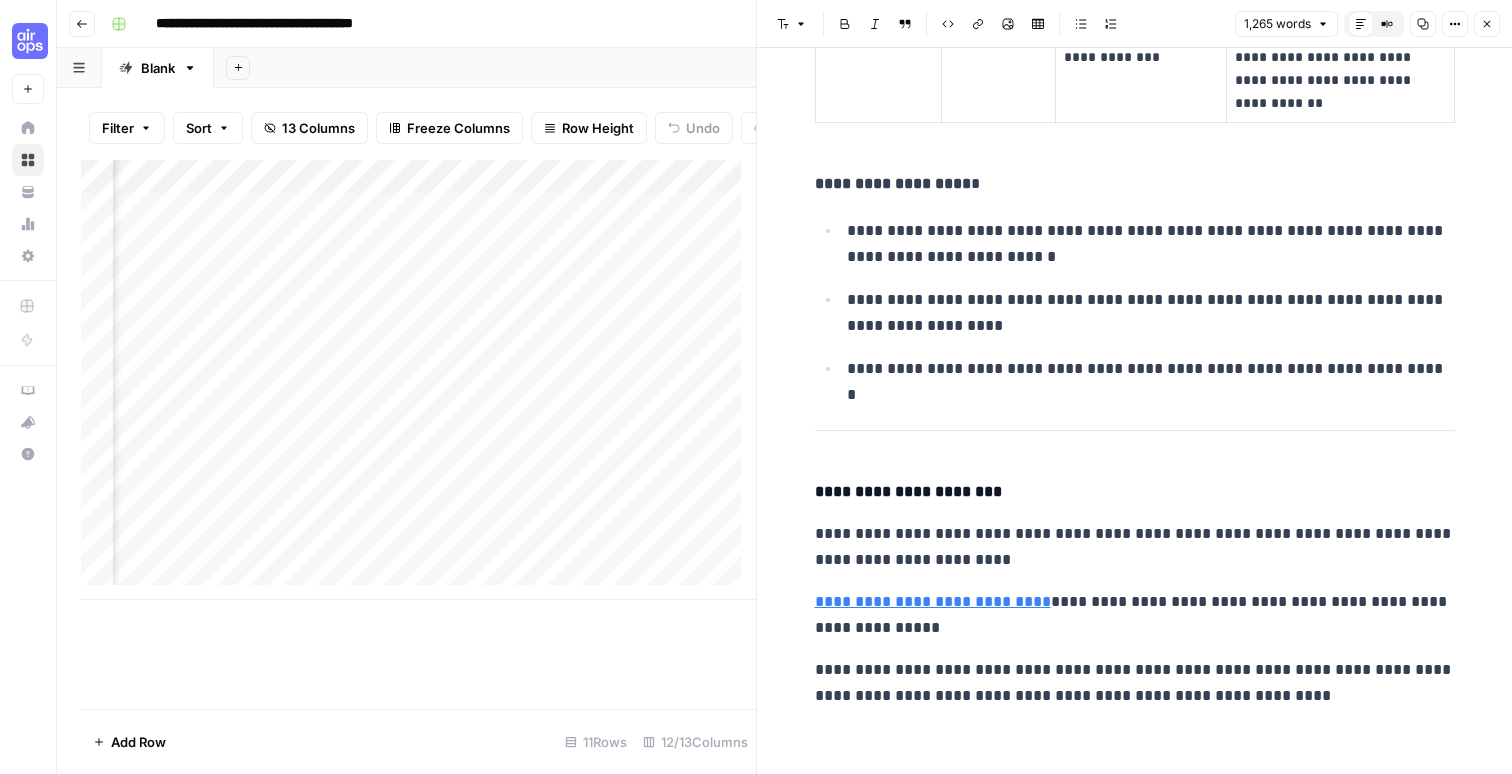 scroll, scrollTop: 6181, scrollLeft: 0, axis: vertical 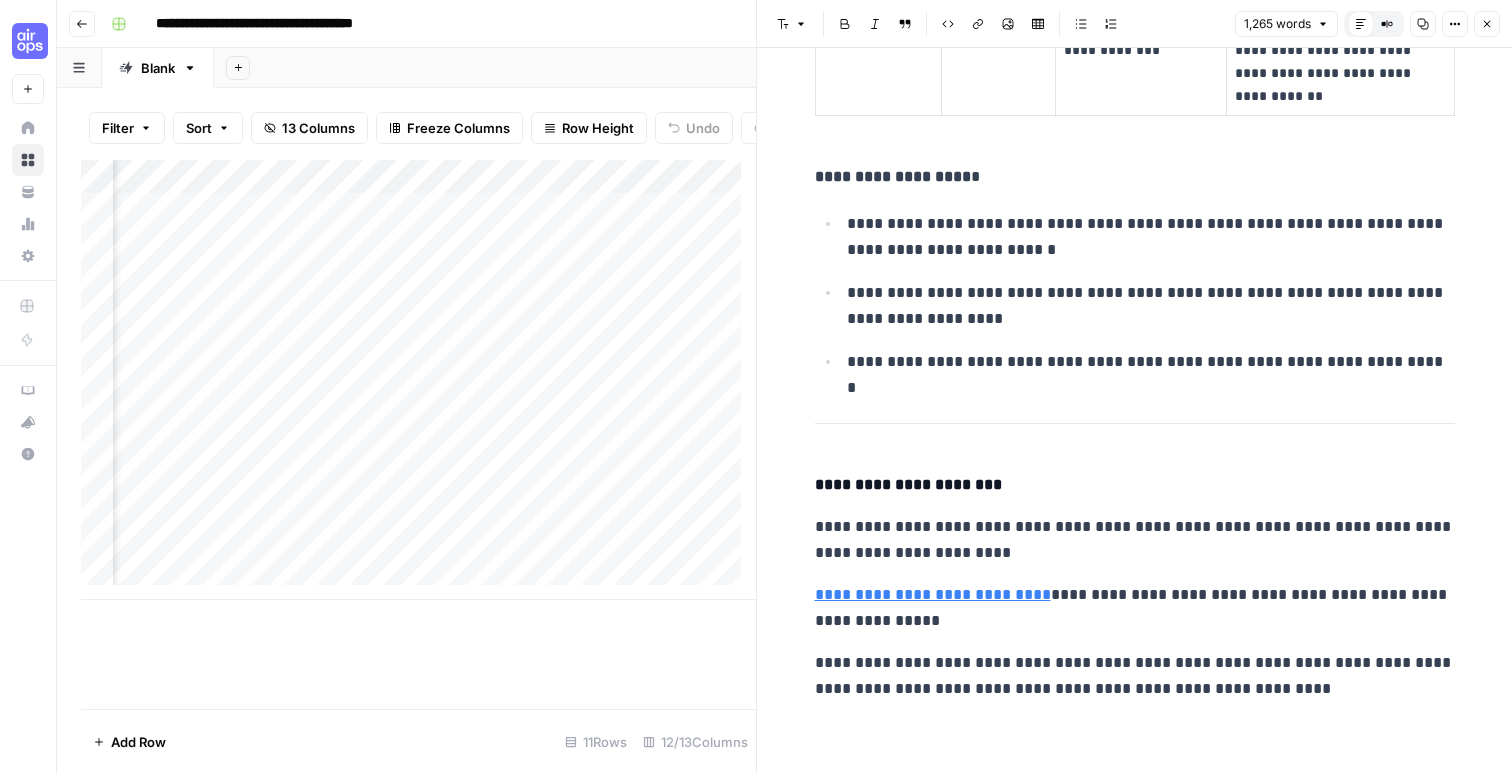 click 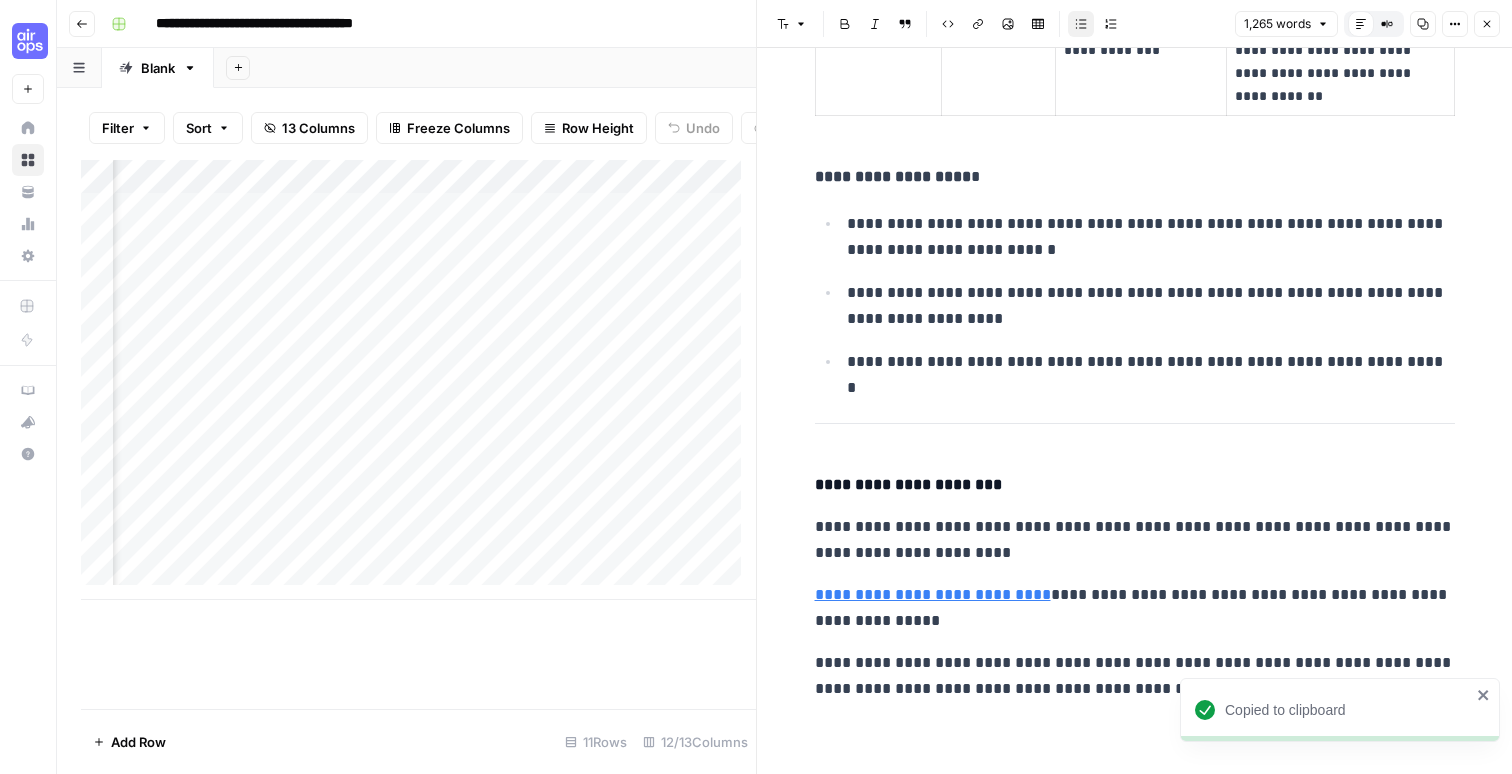 click on "**********" at bounding box center [1151, 237] 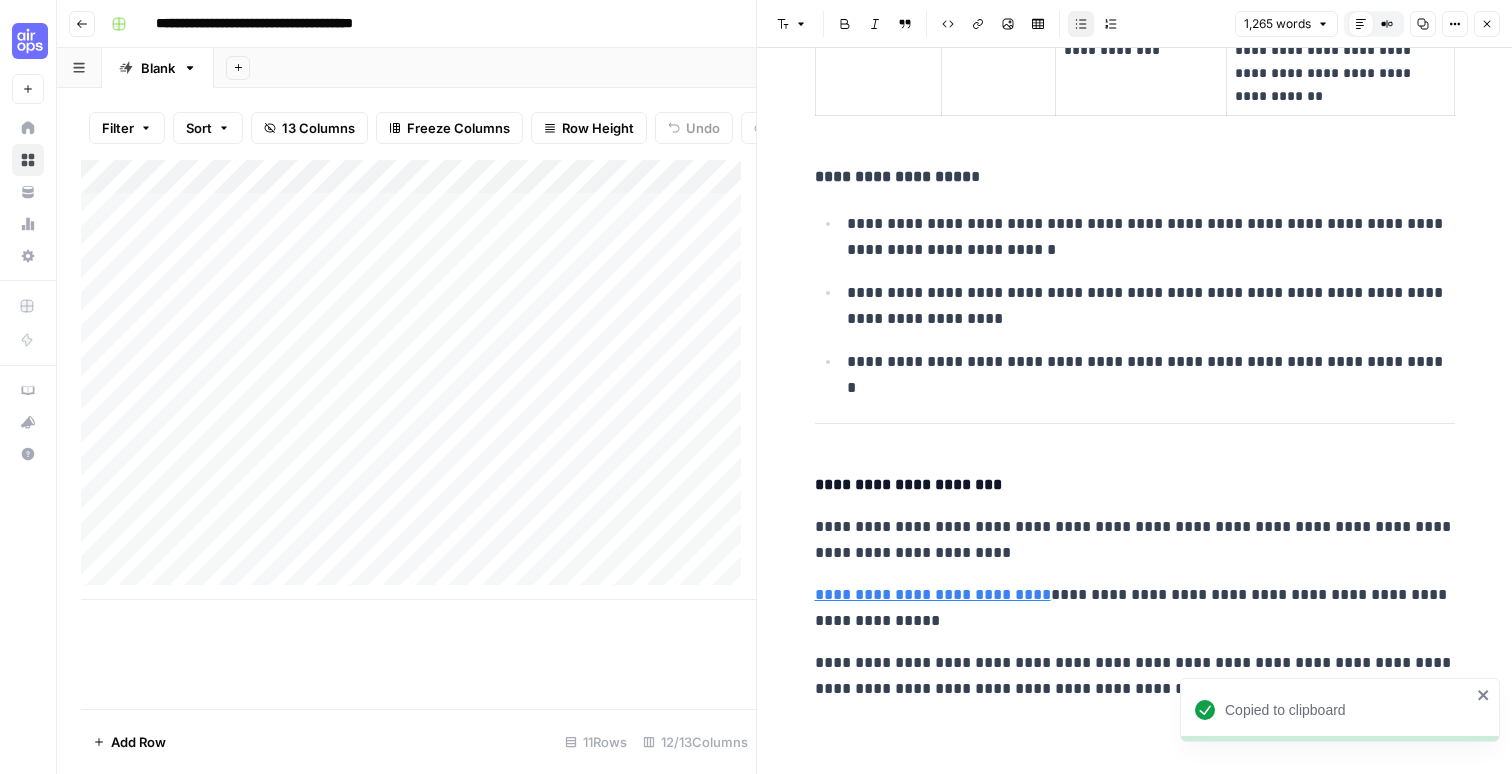 scroll, scrollTop: 0, scrollLeft: 0, axis: both 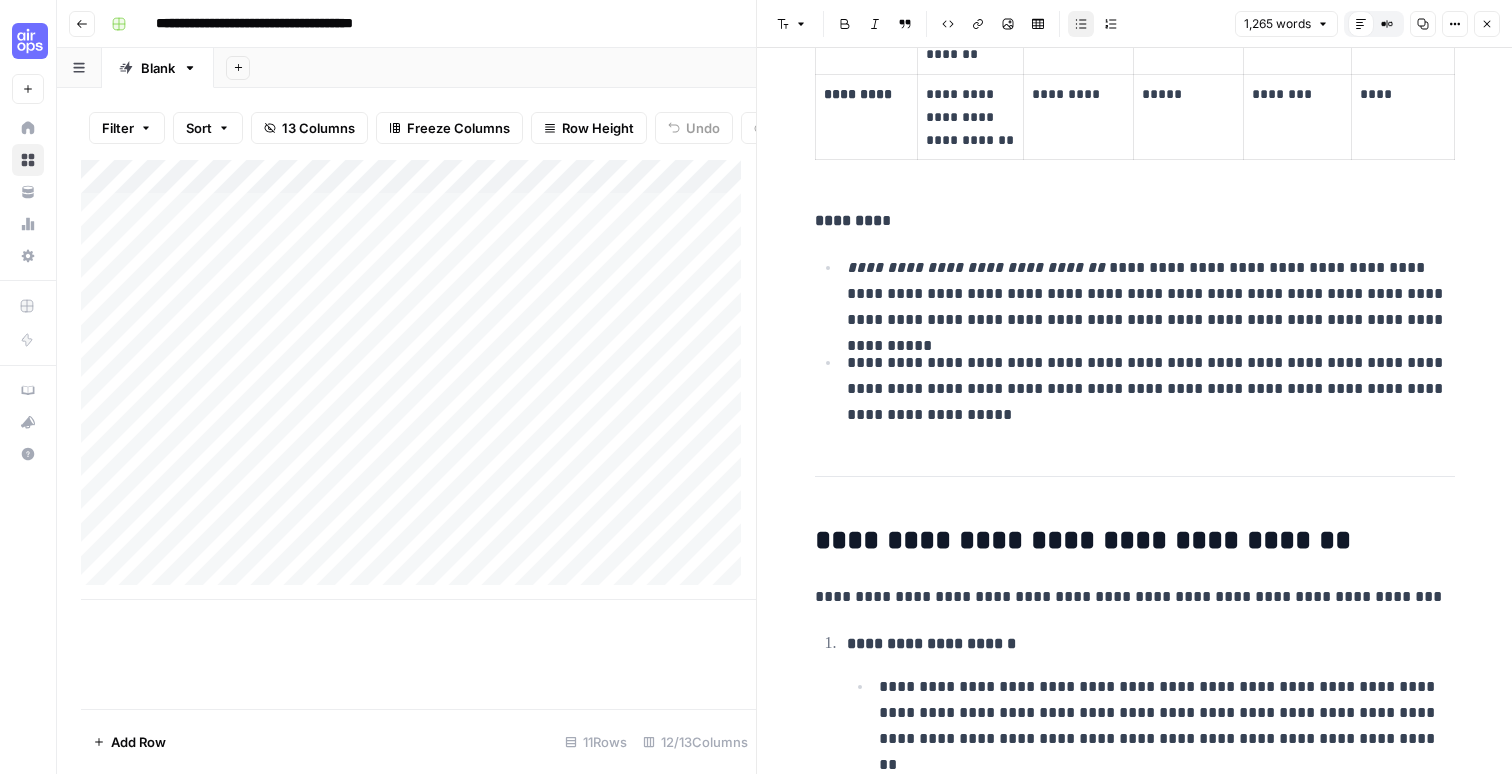 click 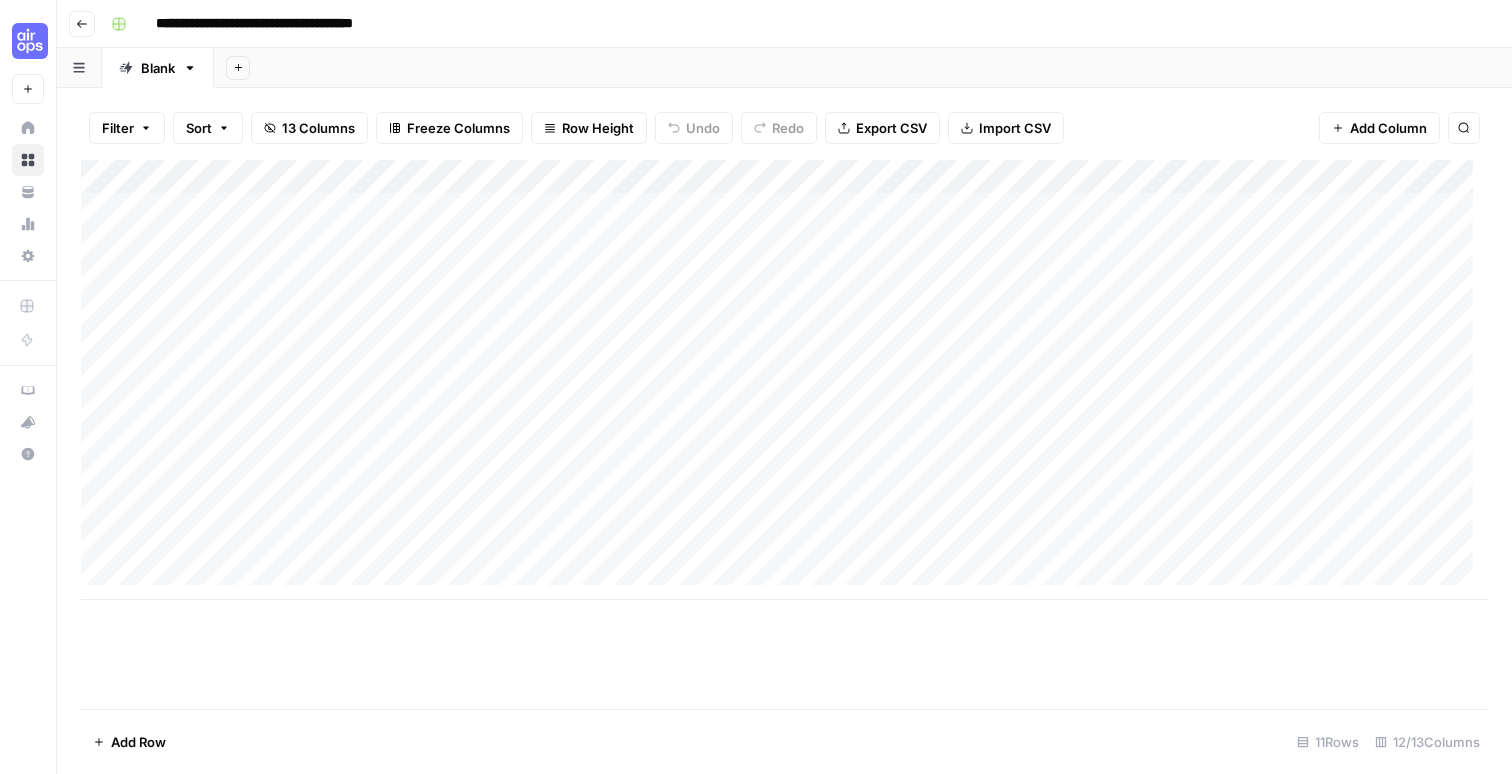 click on "Add Column" at bounding box center [784, 380] 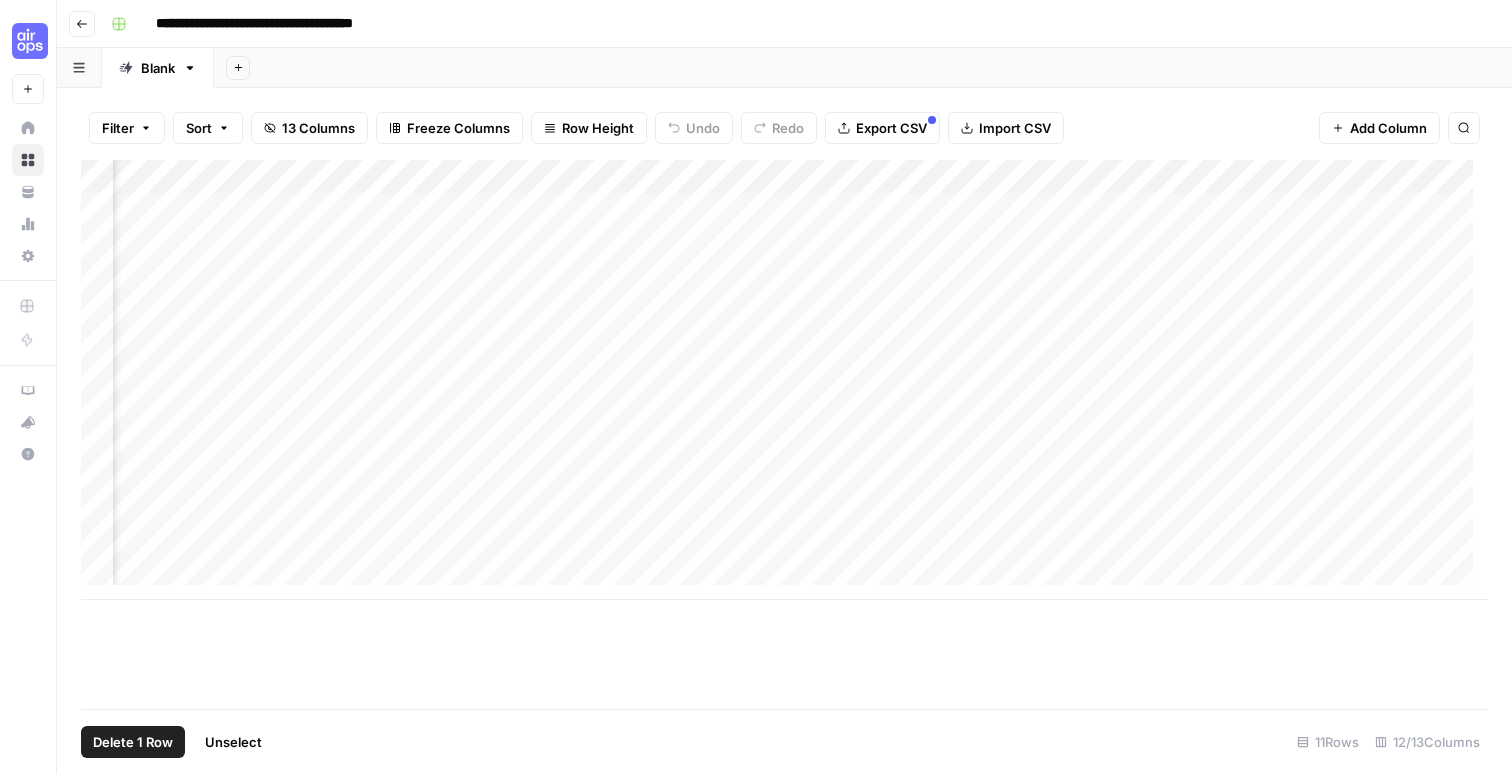 scroll, scrollTop: 0, scrollLeft: 737, axis: horizontal 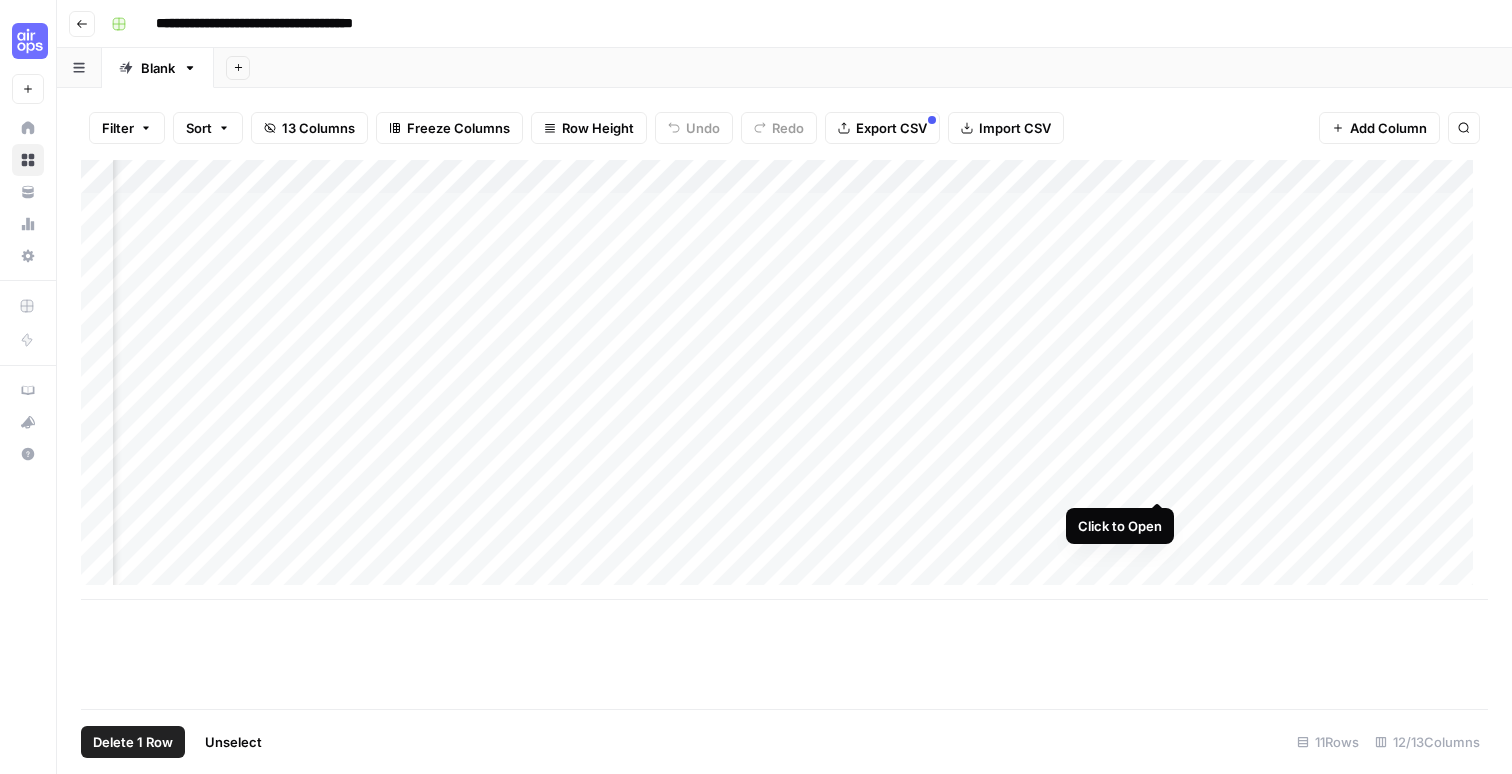 click on "Add Column" at bounding box center (784, 380) 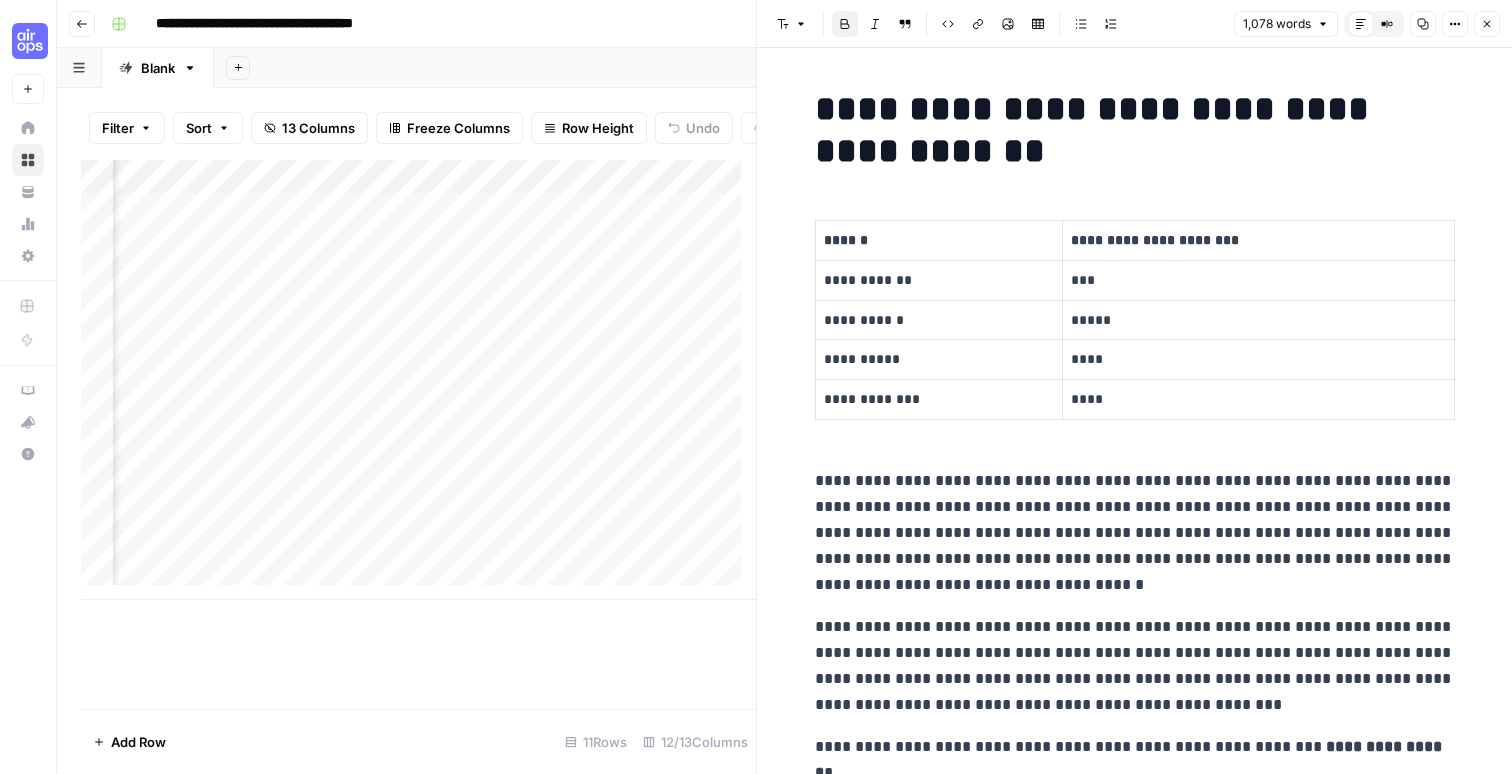 drag, startPoint x: 800, startPoint y: 93, endPoint x: 1191, endPoint y: 84, distance: 391.10358 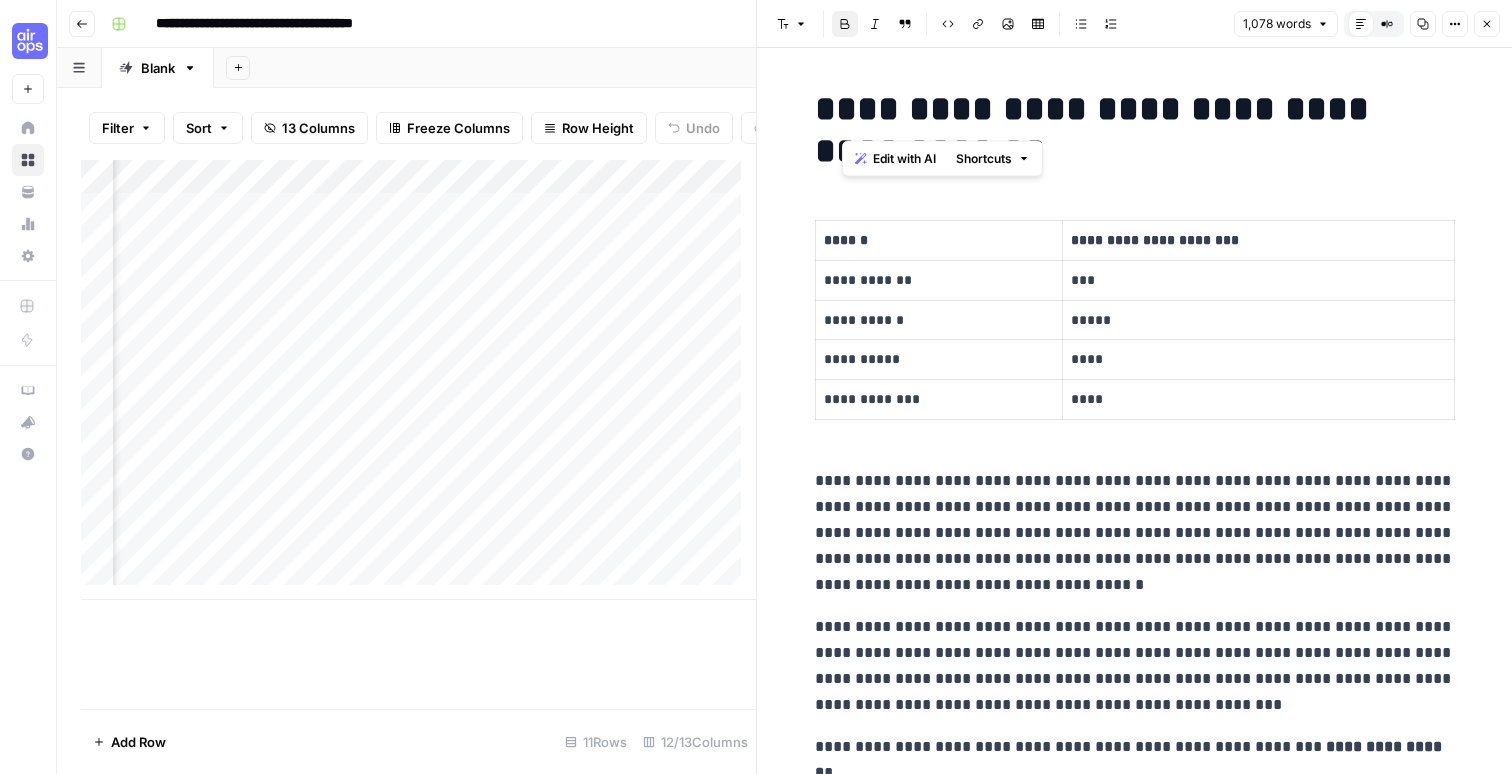 drag, startPoint x: 849, startPoint y: 95, endPoint x: 1115, endPoint y: 109, distance: 266.36816 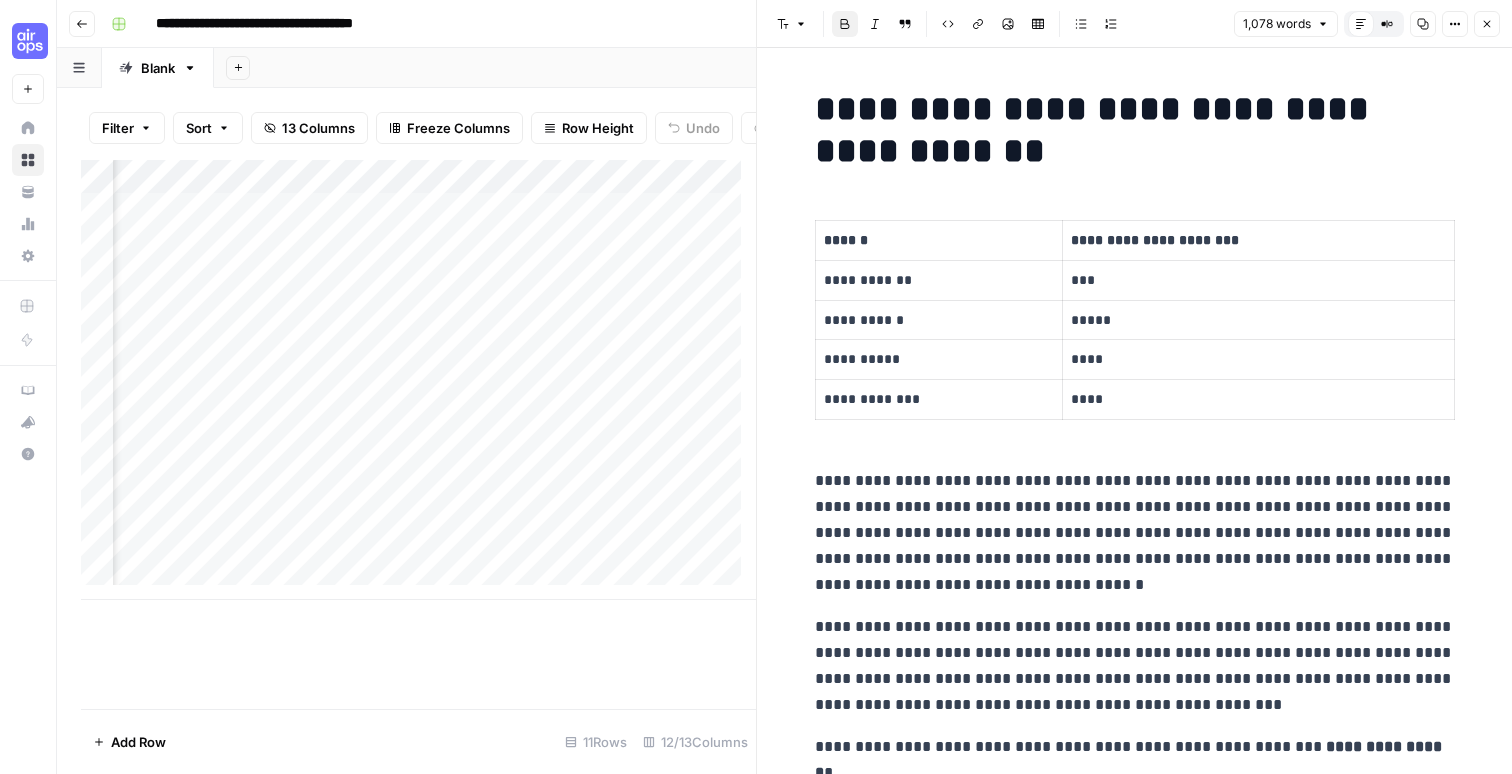 scroll, scrollTop: 0, scrollLeft: 0, axis: both 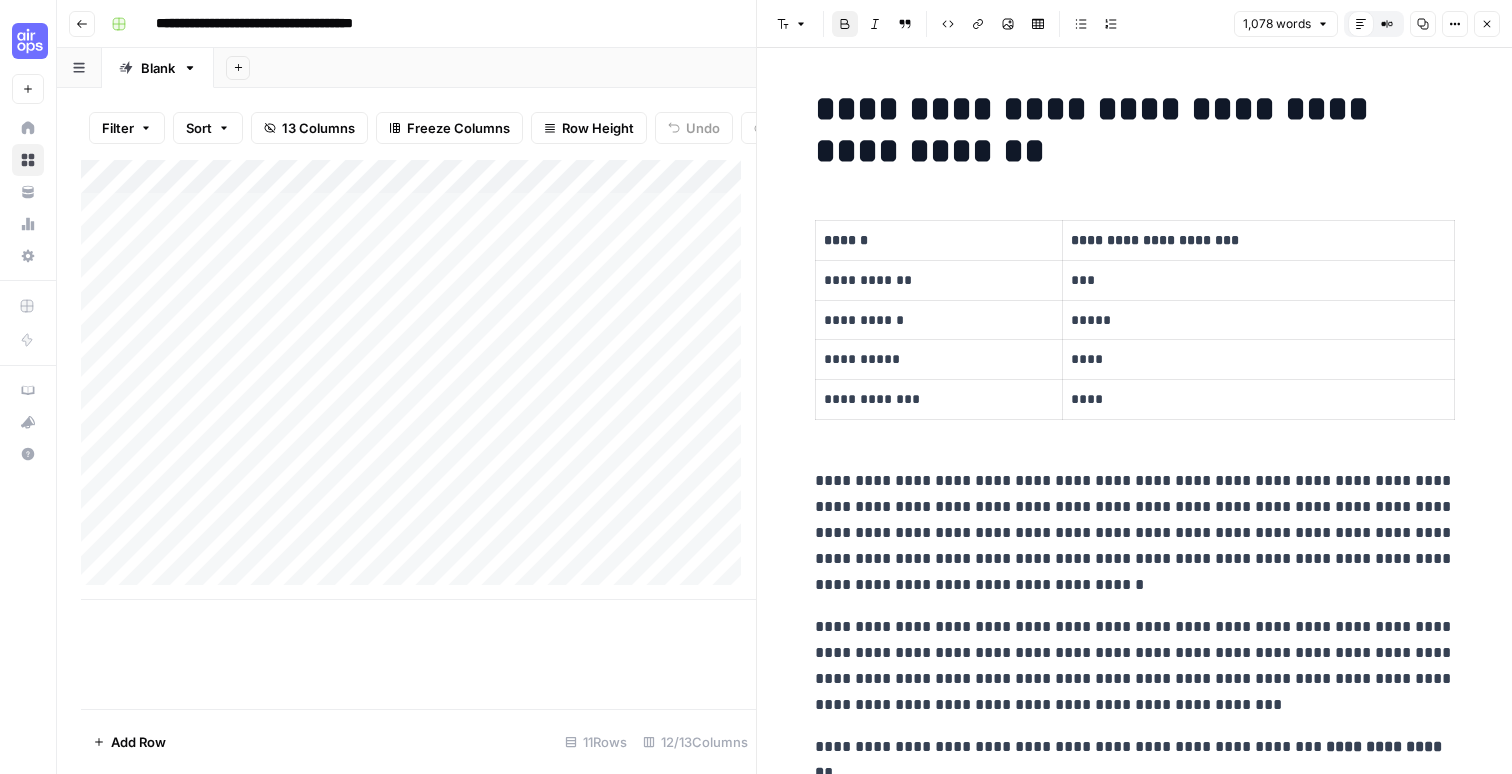 drag, startPoint x: 954, startPoint y: 114, endPoint x: 1119, endPoint y: 119, distance: 165.07574 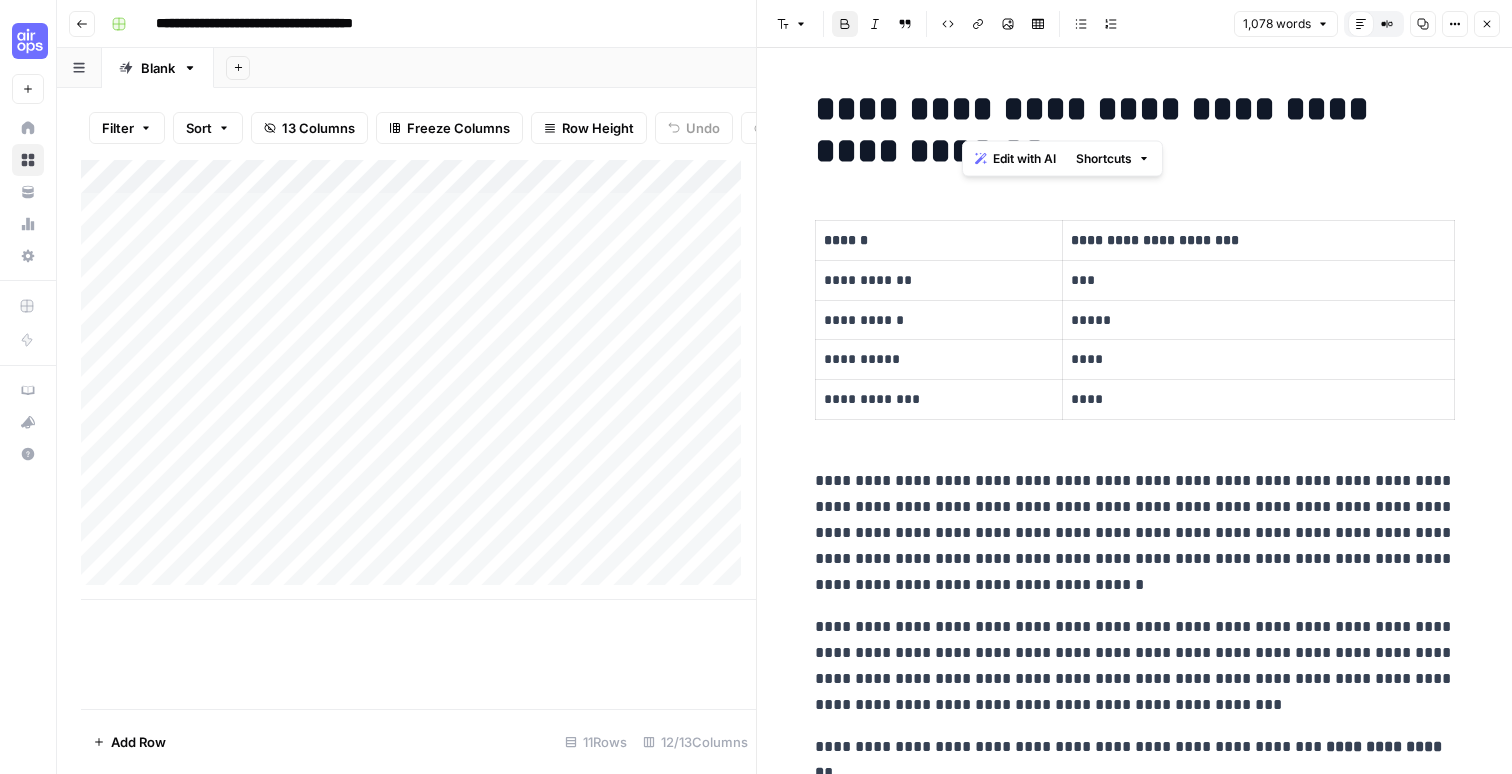 click on "**********" at bounding box center [1097, 130] 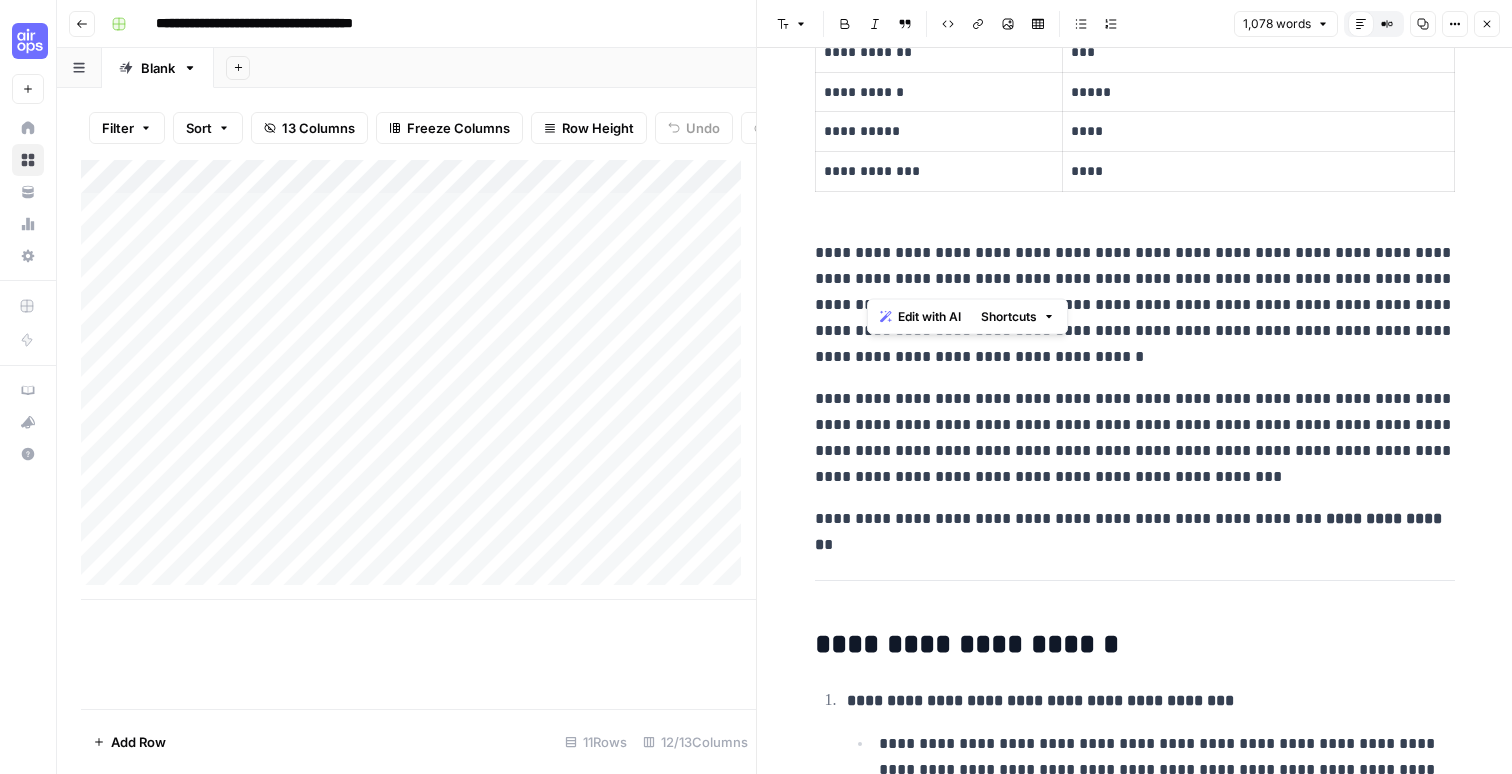 drag, startPoint x: 933, startPoint y: 266, endPoint x: 1033, endPoint y: 289, distance: 102.610916 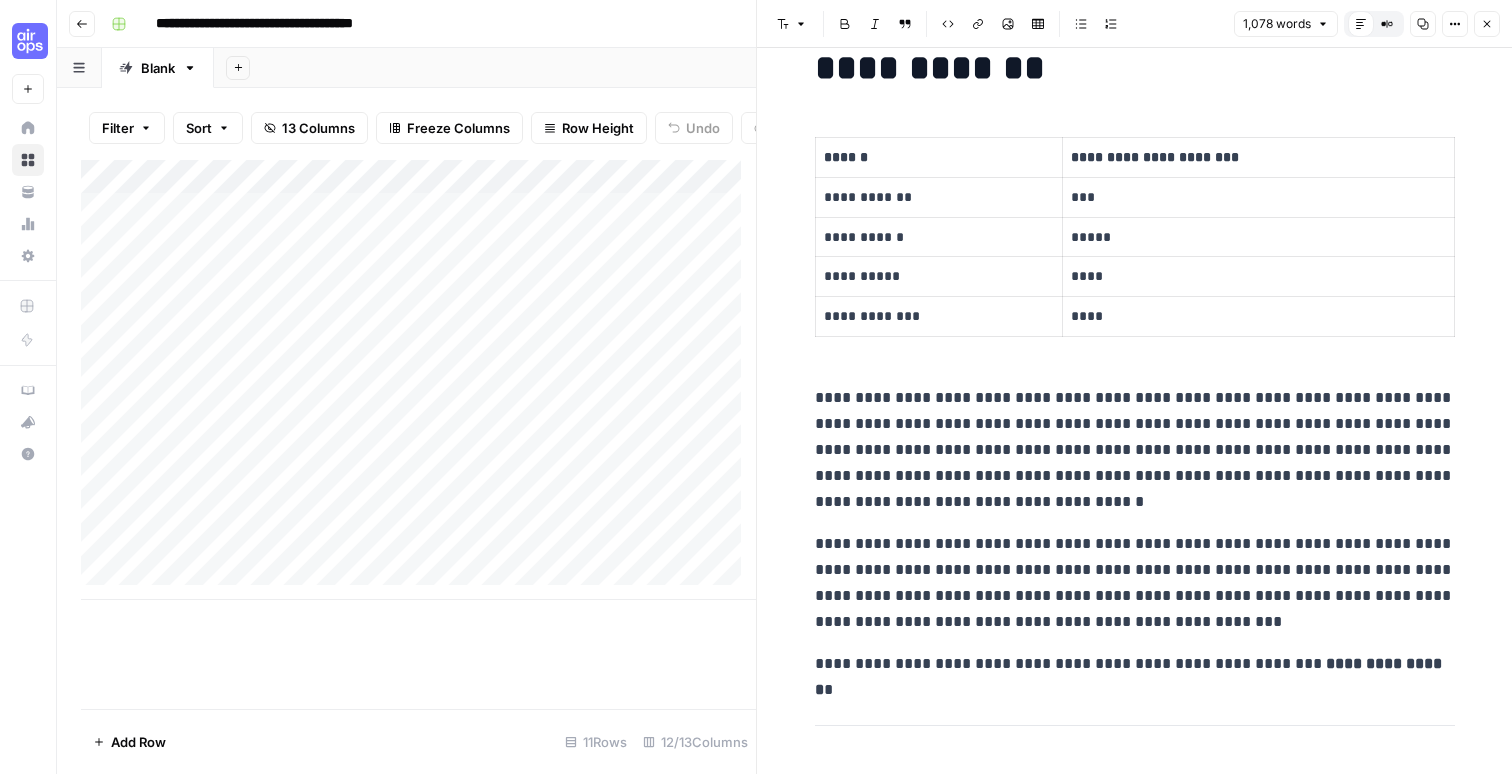 scroll, scrollTop: 75, scrollLeft: 0, axis: vertical 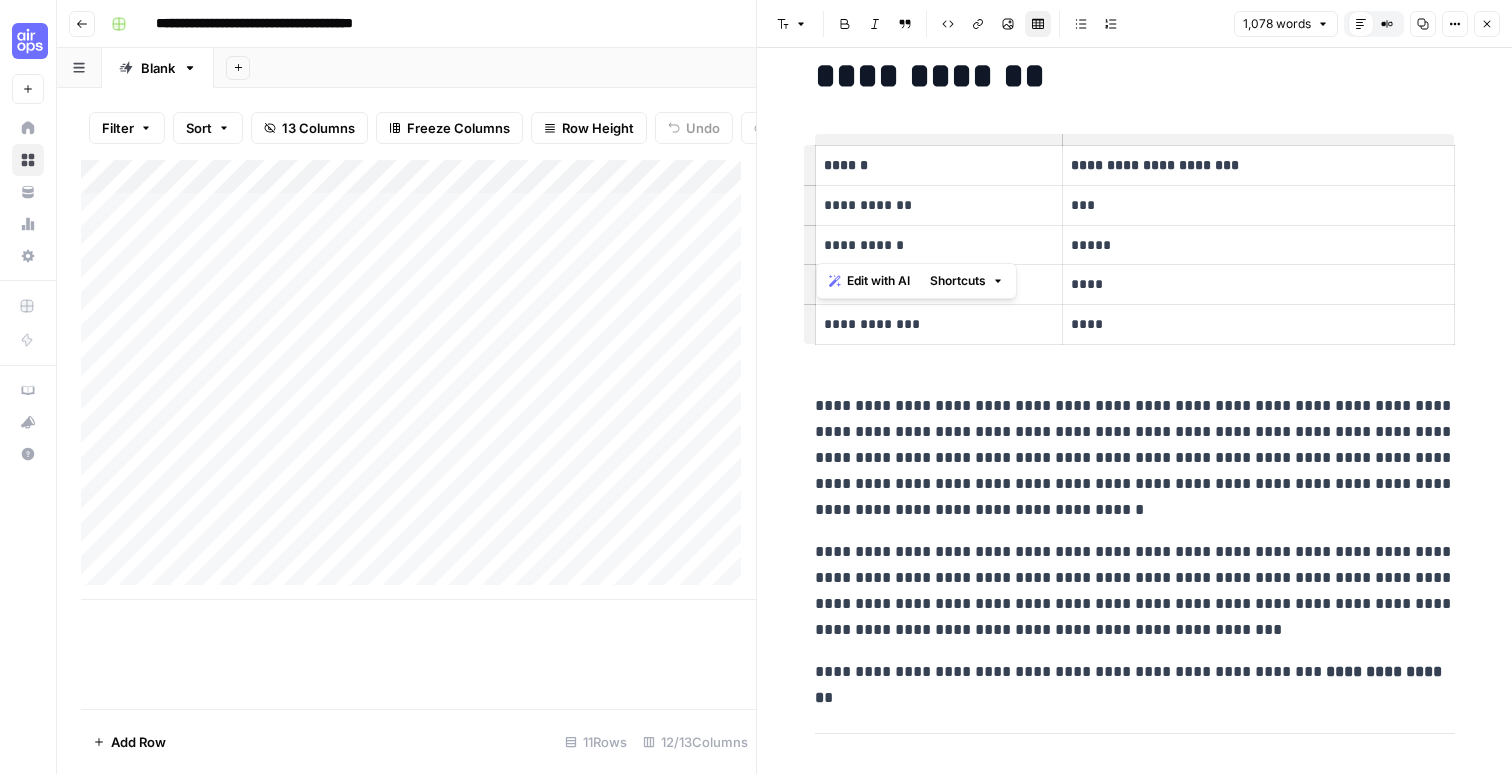 drag, startPoint x: 818, startPoint y: 241, endPoint x: 911, endPoint y: 241, distance: 93 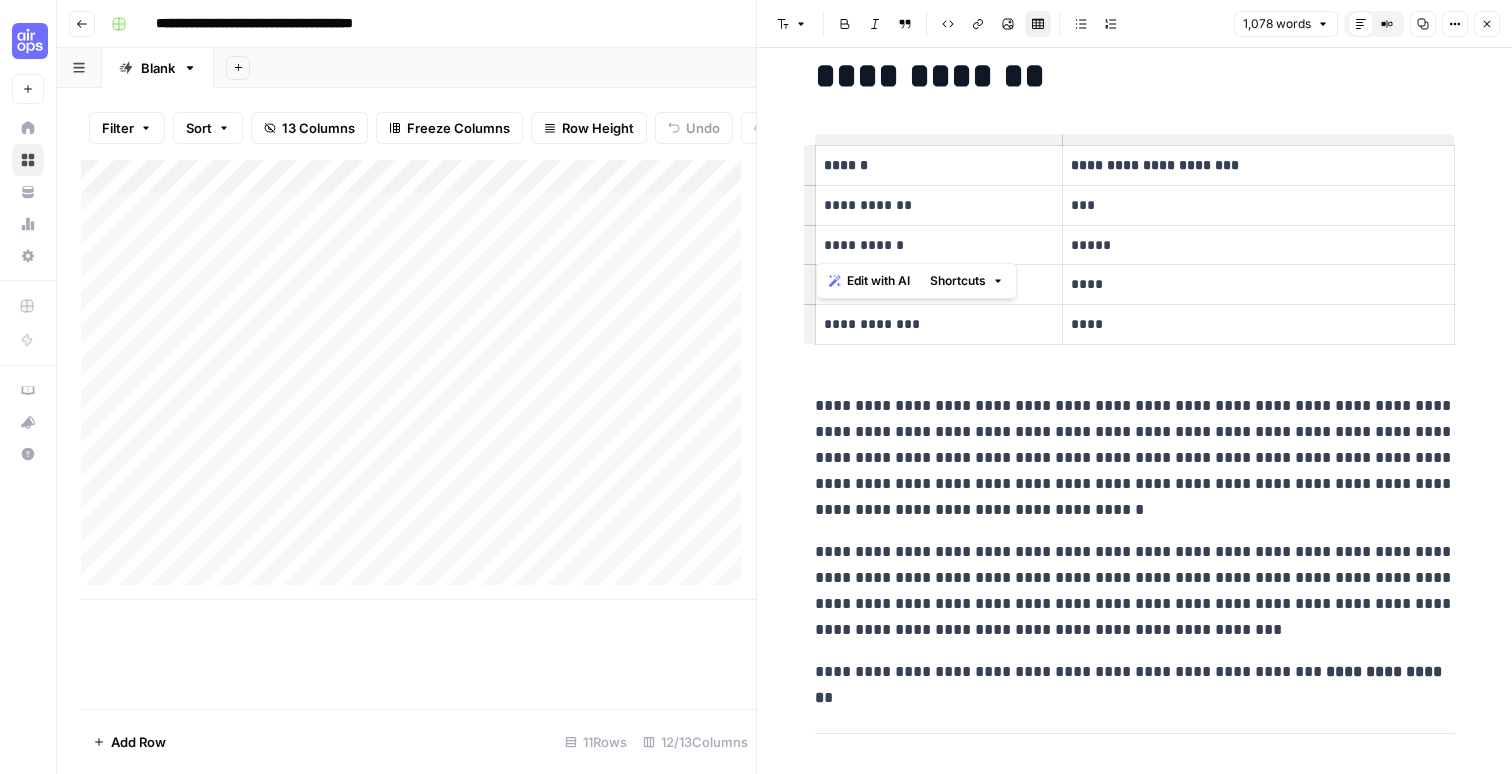 click on "**********" at bounding box center (939, 245) 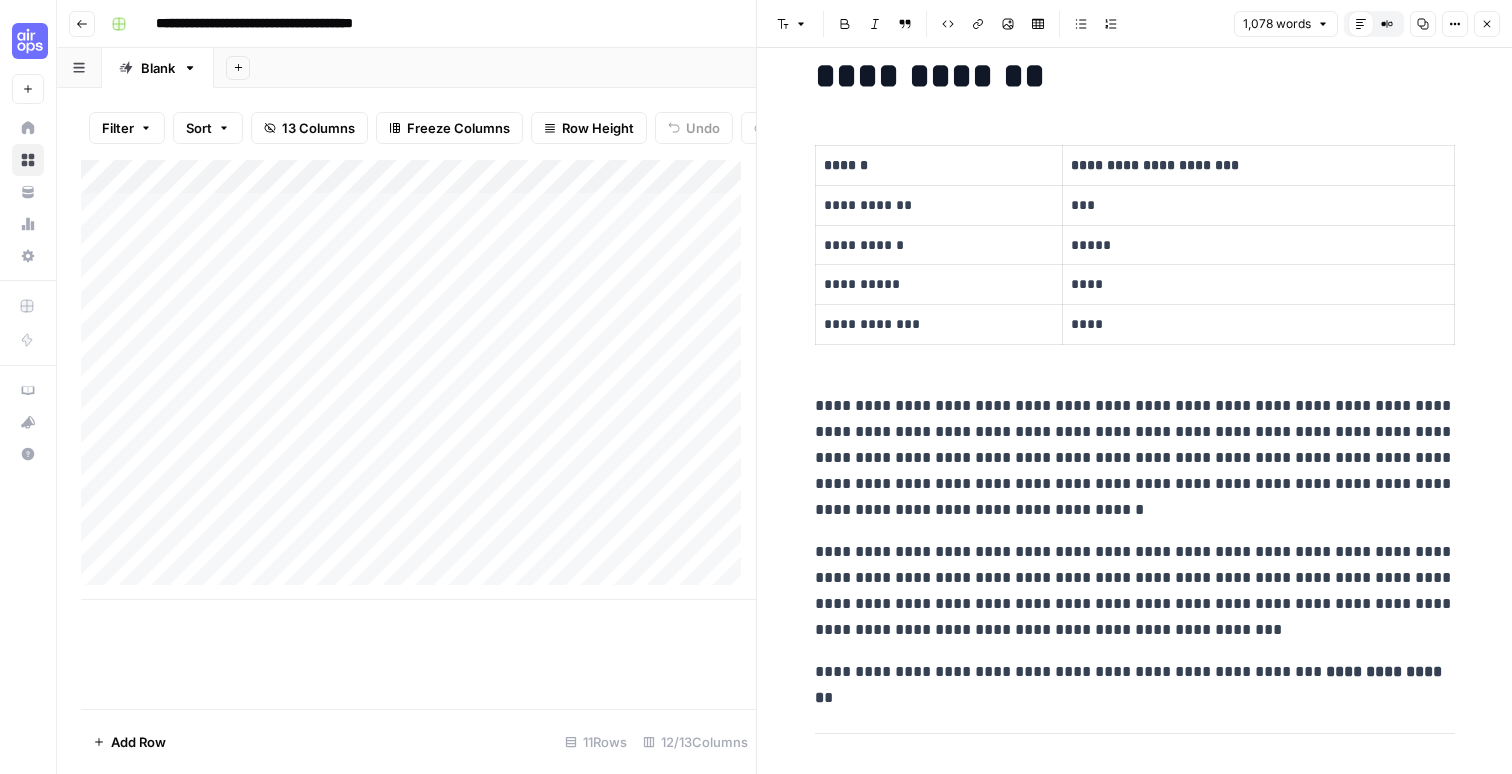 drag, startPoint x: 915, startPoint y: 425, endPoint x: 1096, endPoint y: 431, distance: 181.09943 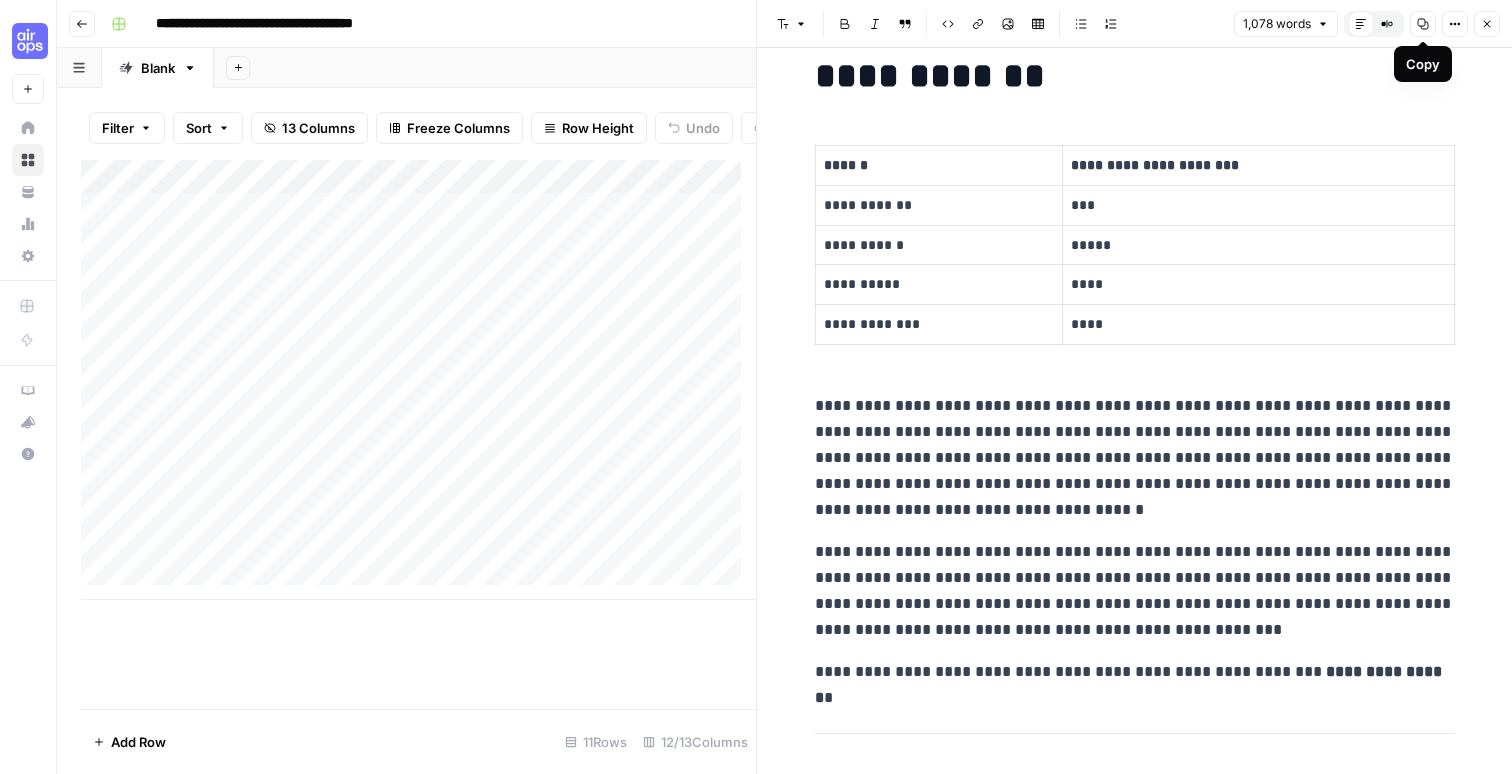 click 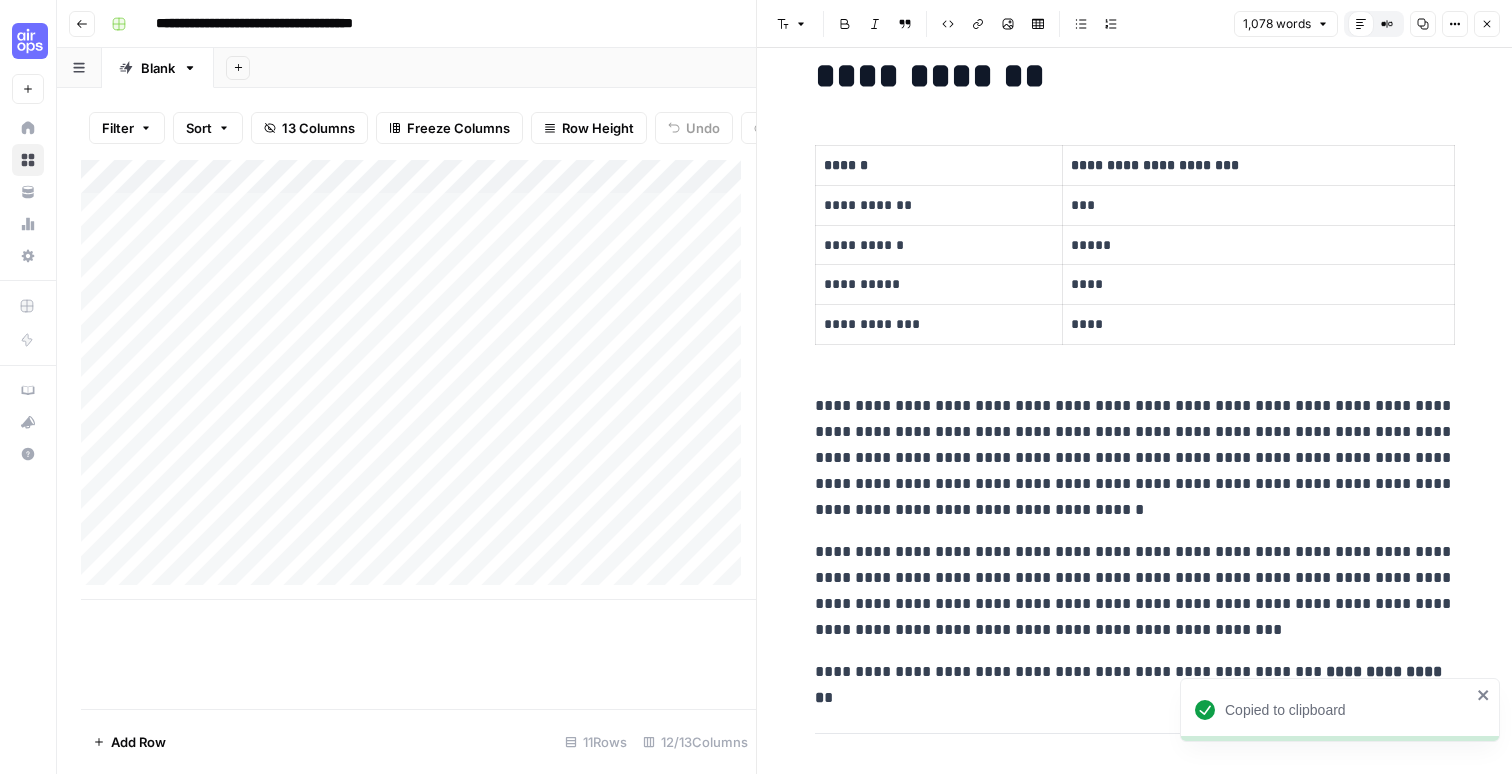 click on "Add Column" at bounding box center [418, 380] 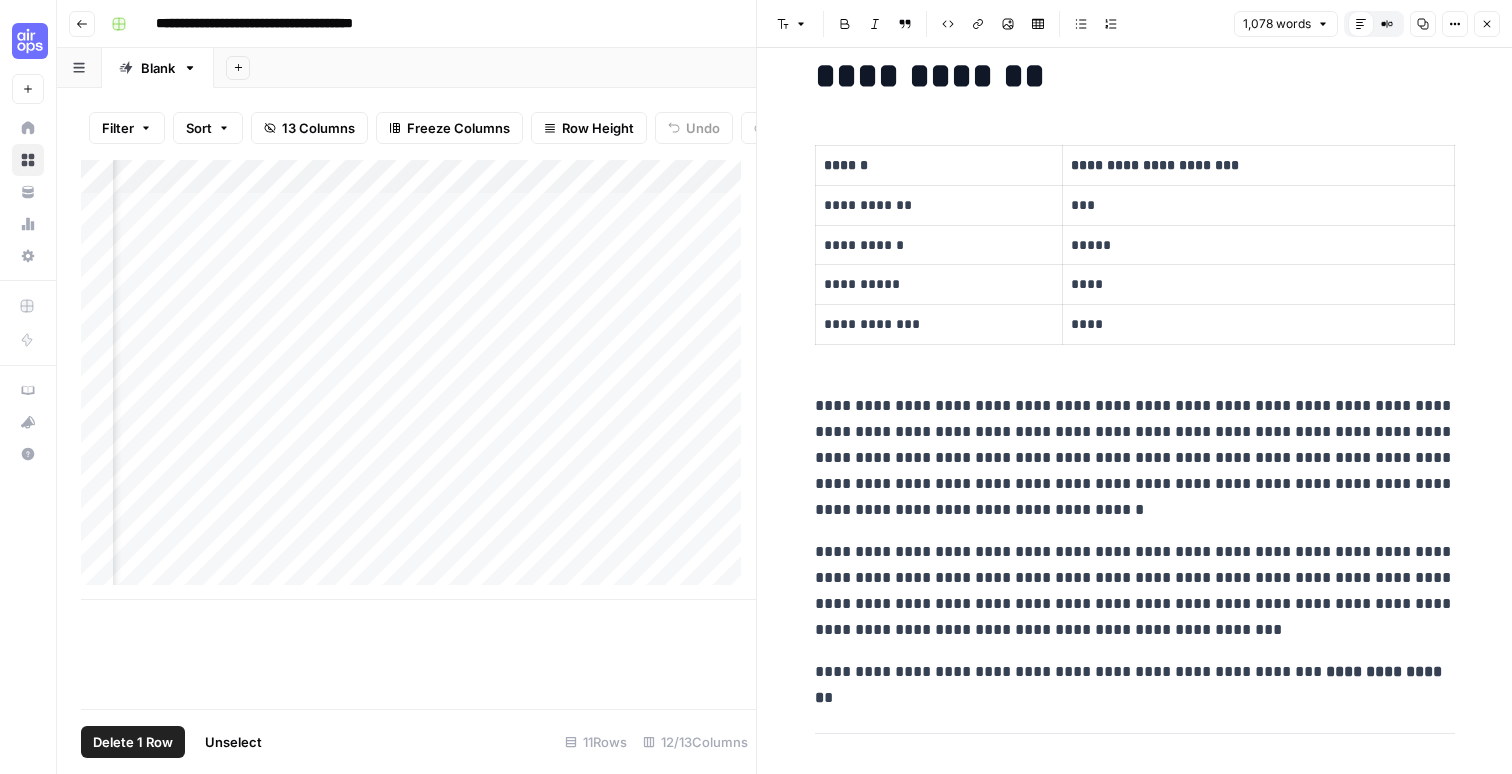 click 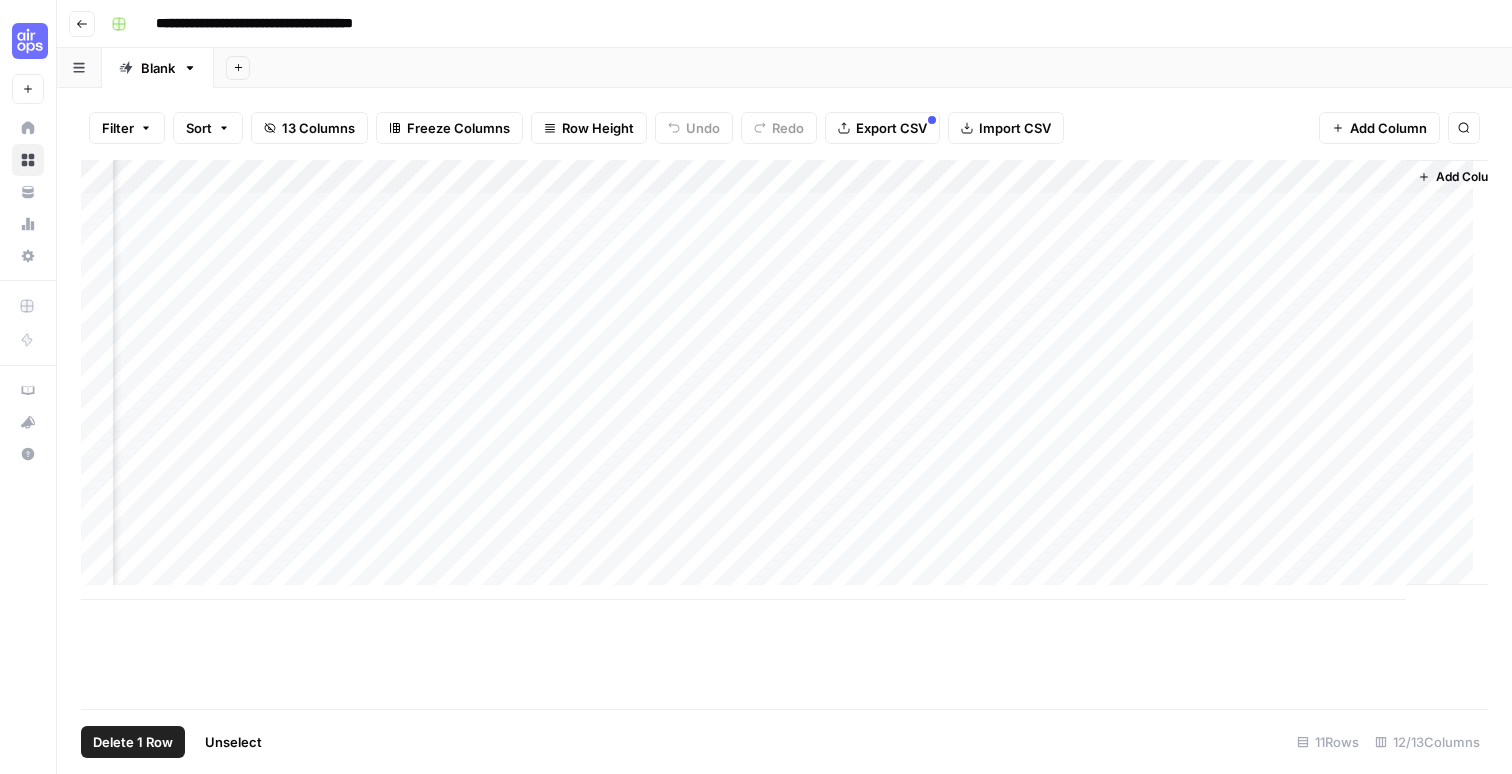 scroll, scrollTop: 0, scrollLeft: 881, axis: horizontal 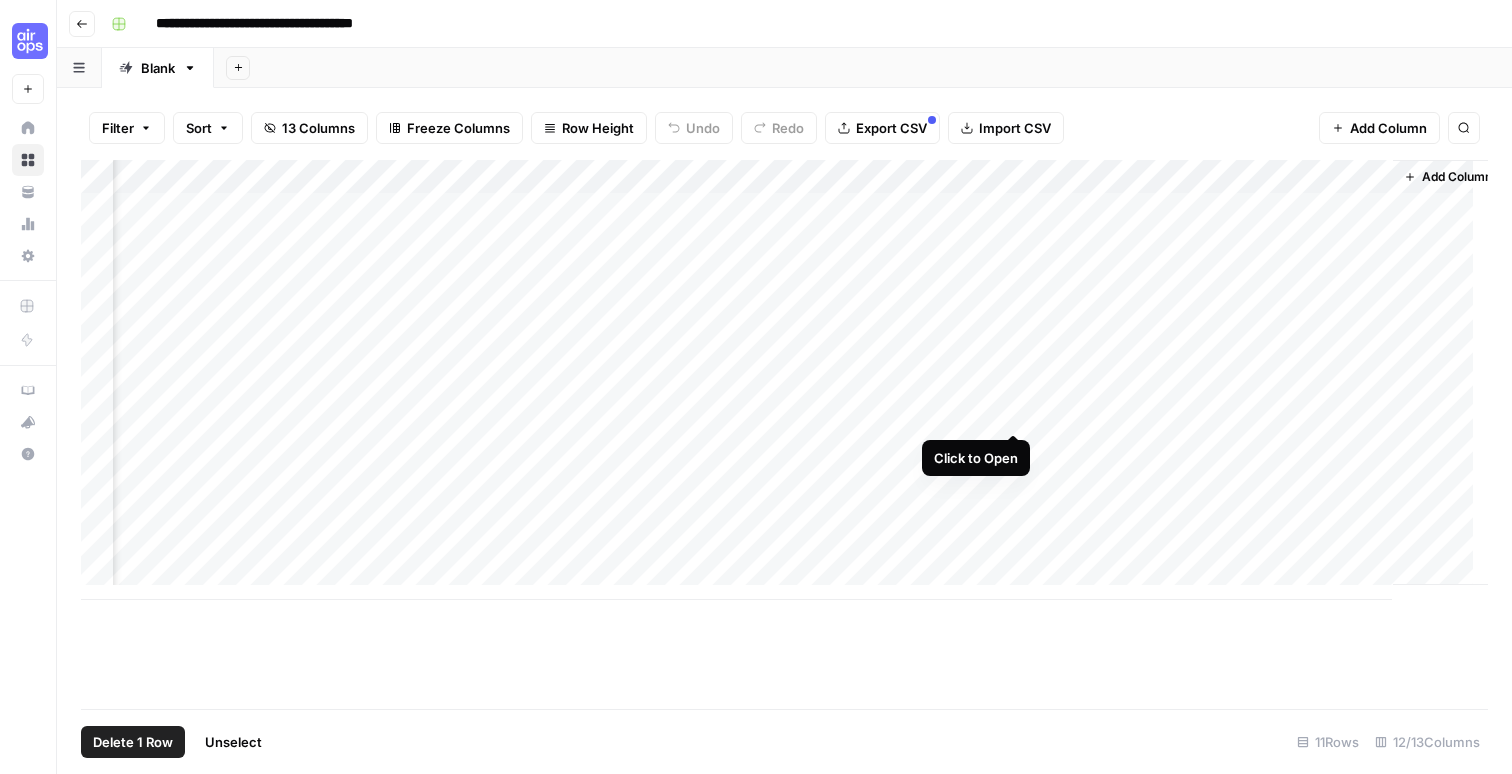 click on "Add Column" at bounding box center [784, 380] 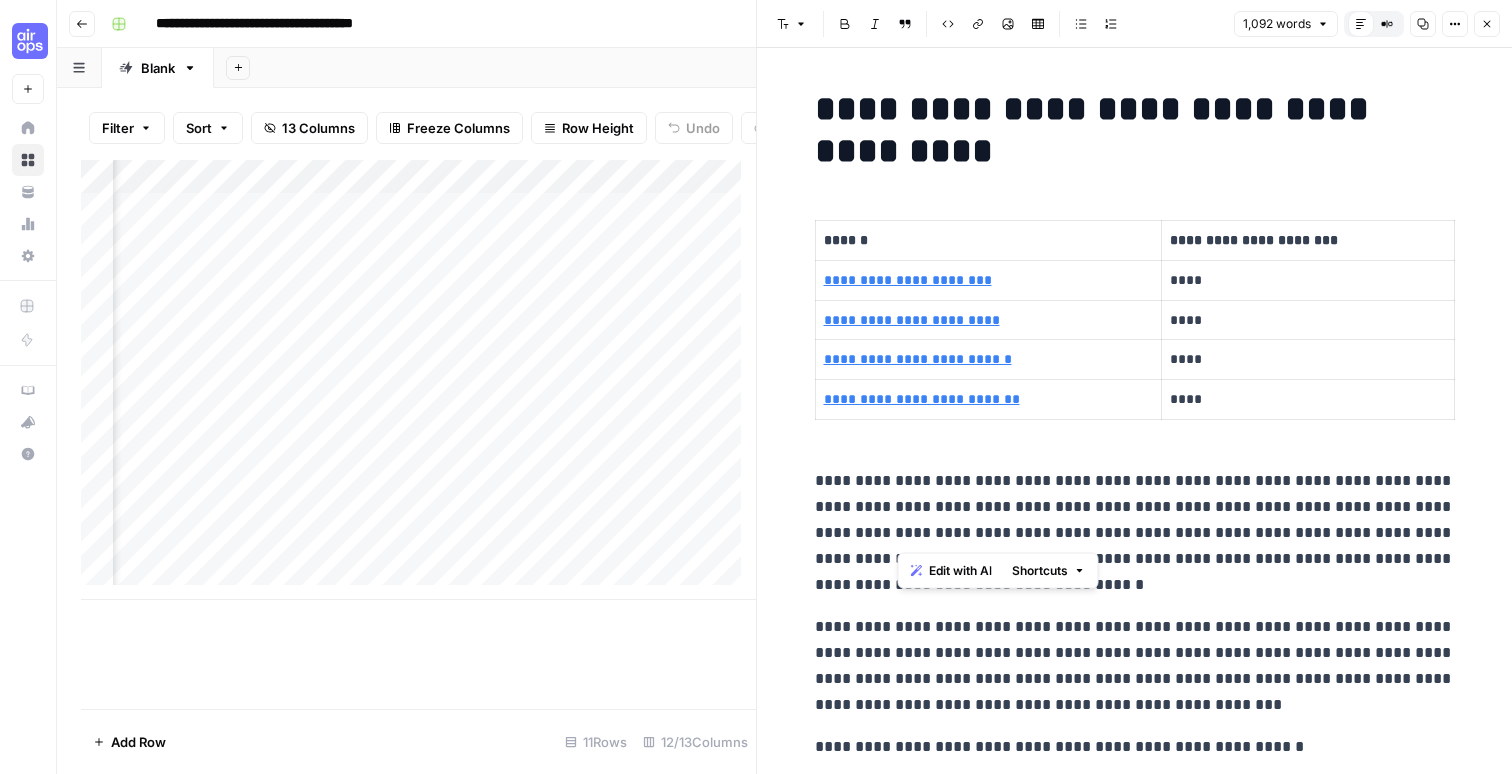drag, startPoint x: 897, startPoint y: 522, endPoint x: 1075, endPoint y: 514, distance: 178.17969 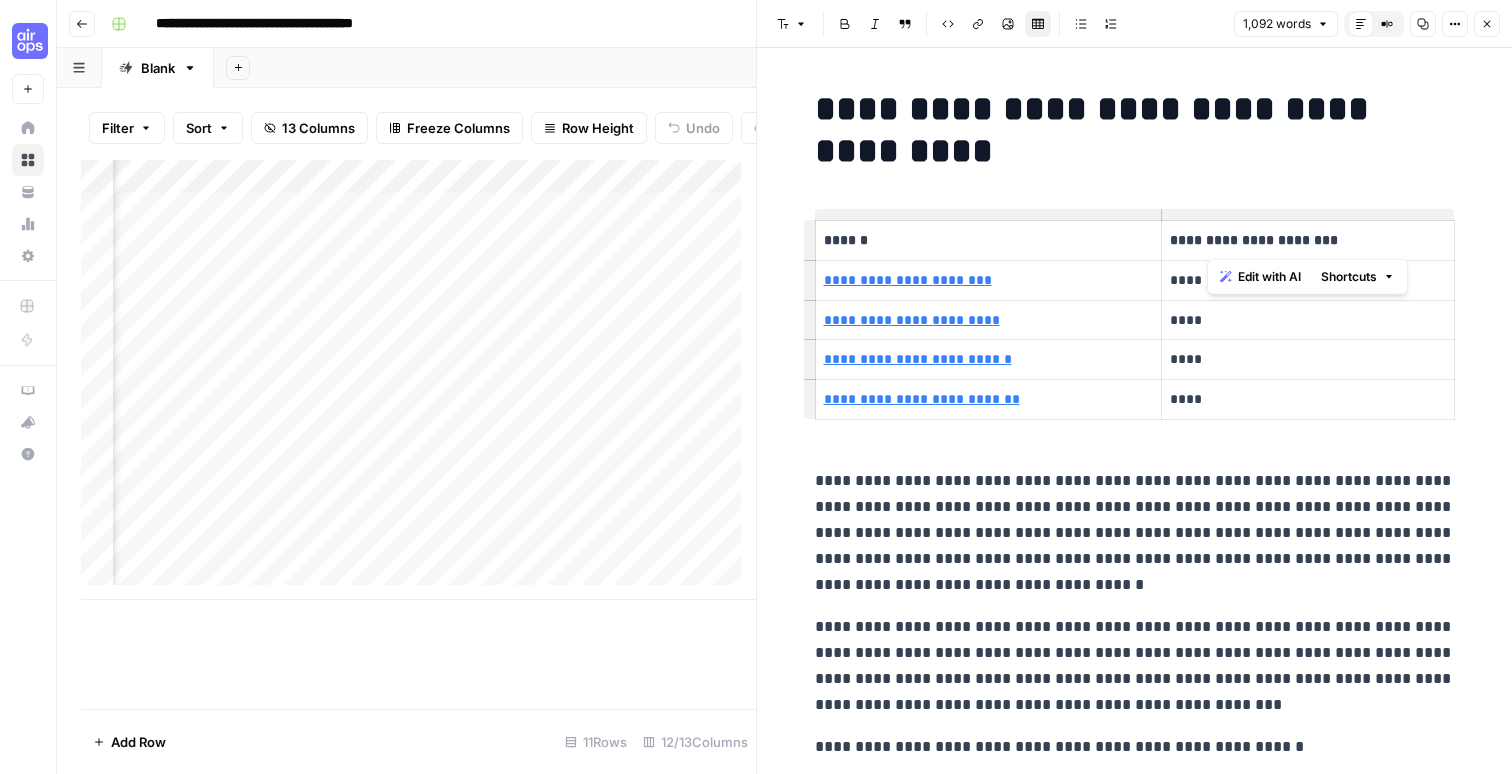 drag, startPoint x: 1205, startPoint y: 244, endPoint x: 1246, endPoint y: 238, distance: 41.4367 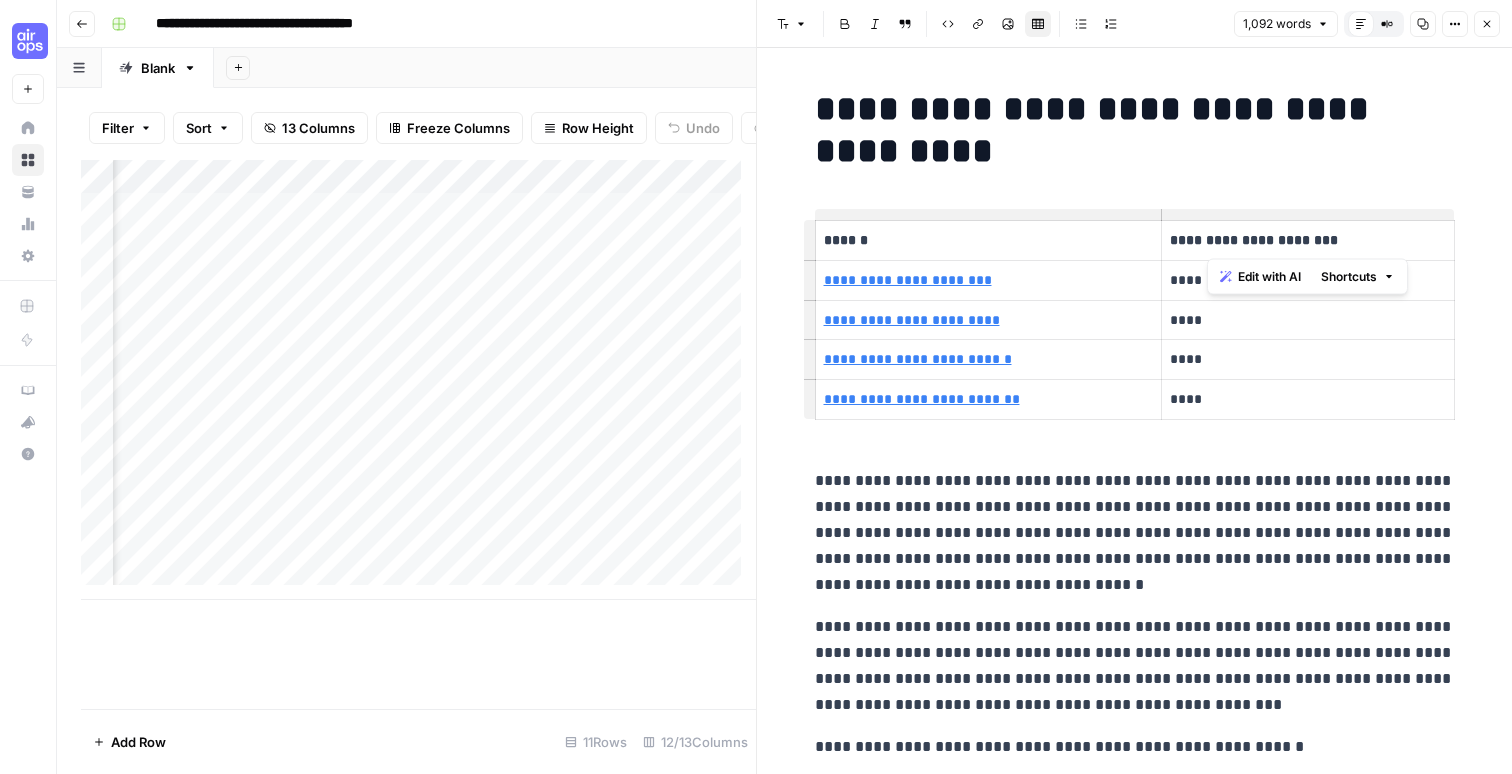 click on "**********" at bounding box center (1307, 240) 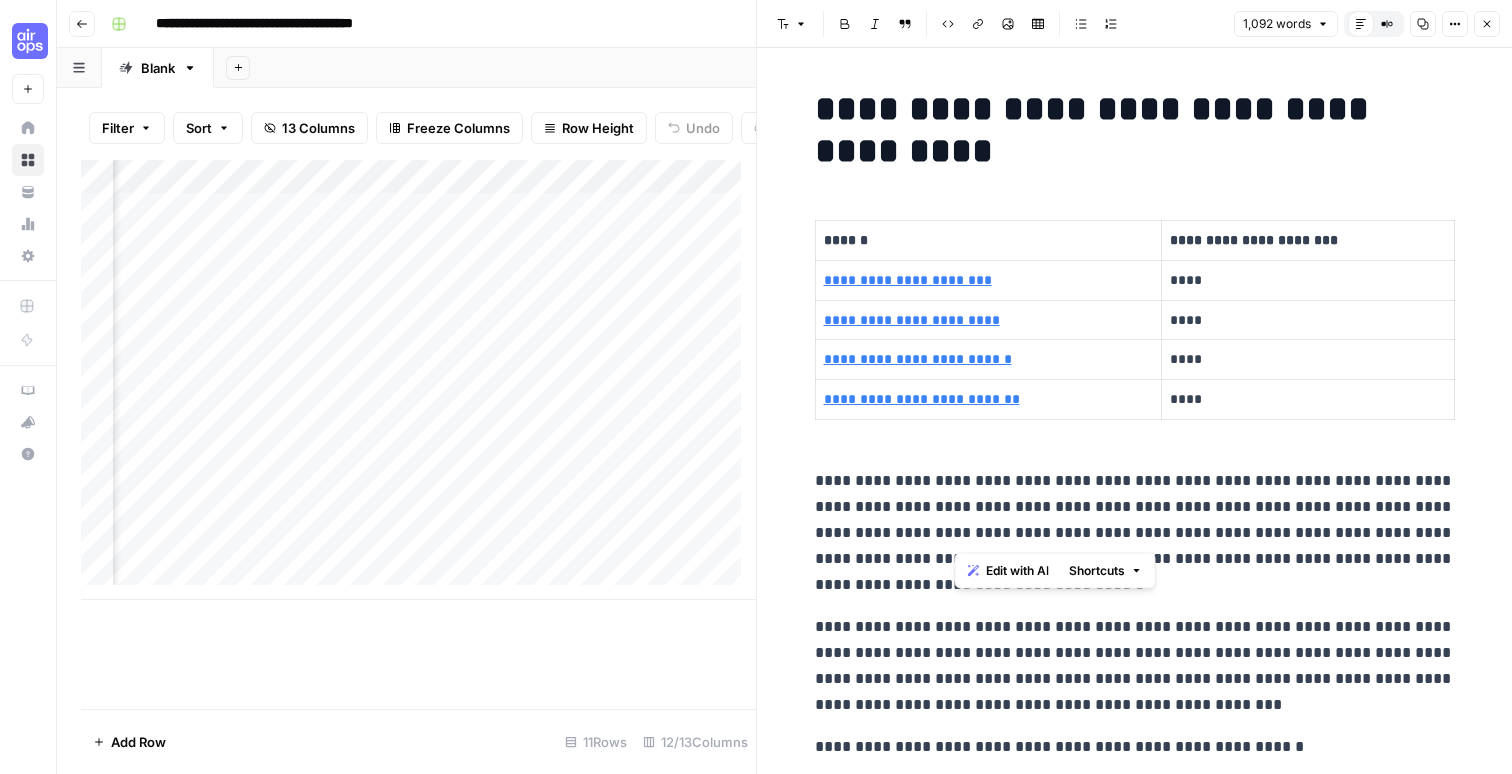 drag, startPoint x: 954, startPoint y: 529, endPoint x: 1168, endPoint y: 521, distance: 214.14948 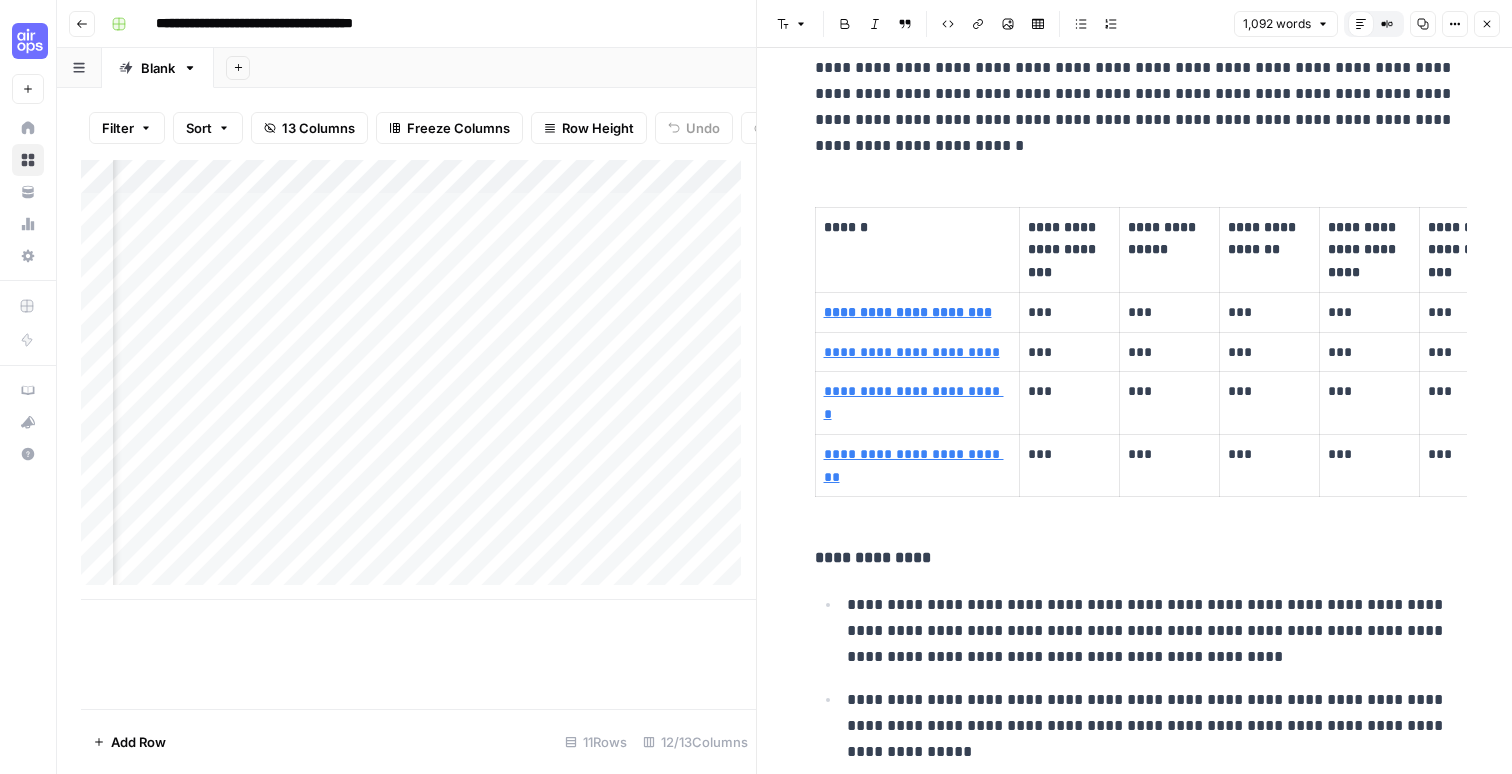scroll, scrollTop: 2368, scrollLeft: 0, axis: vertical 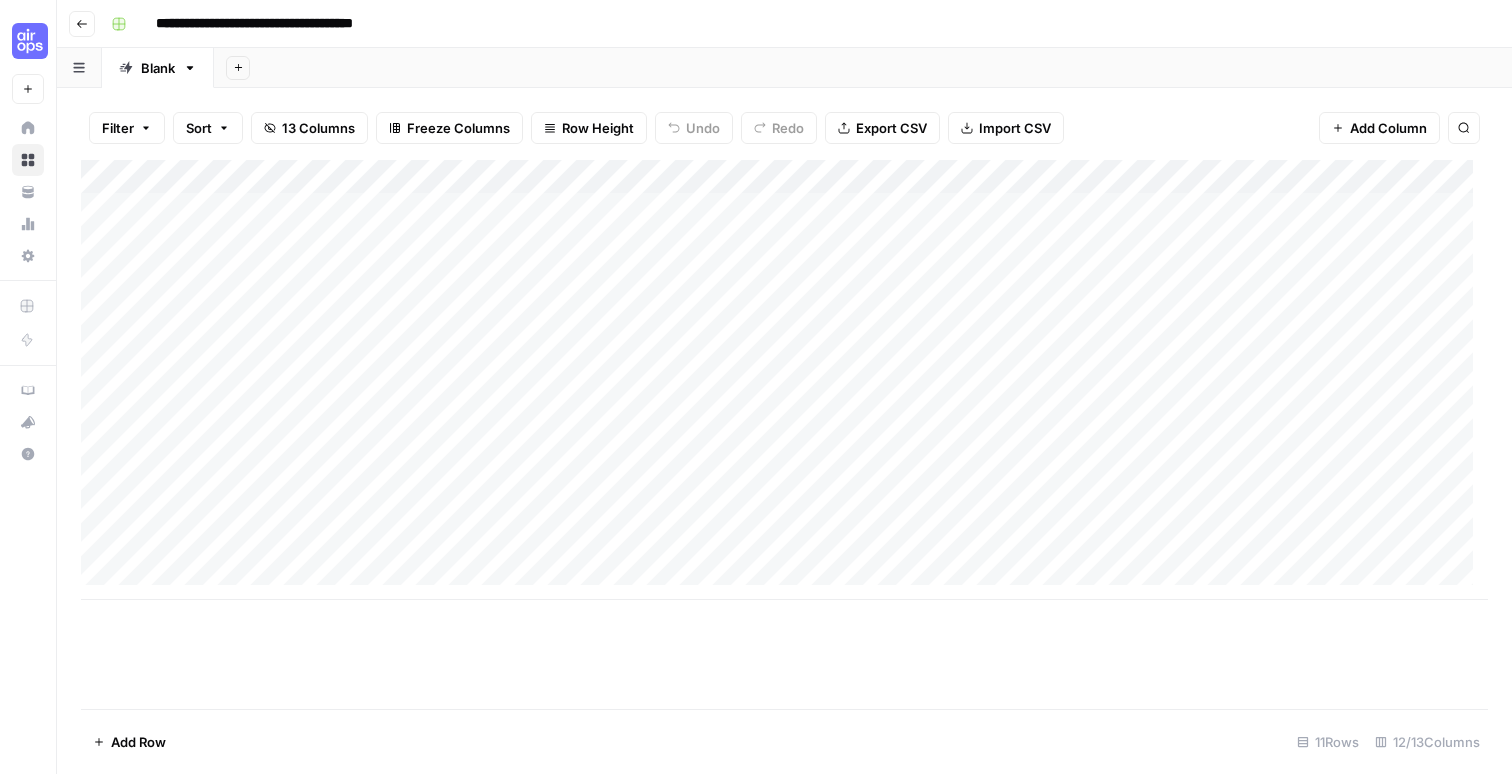 click on "Add Column" at bounding box center (784, 380) 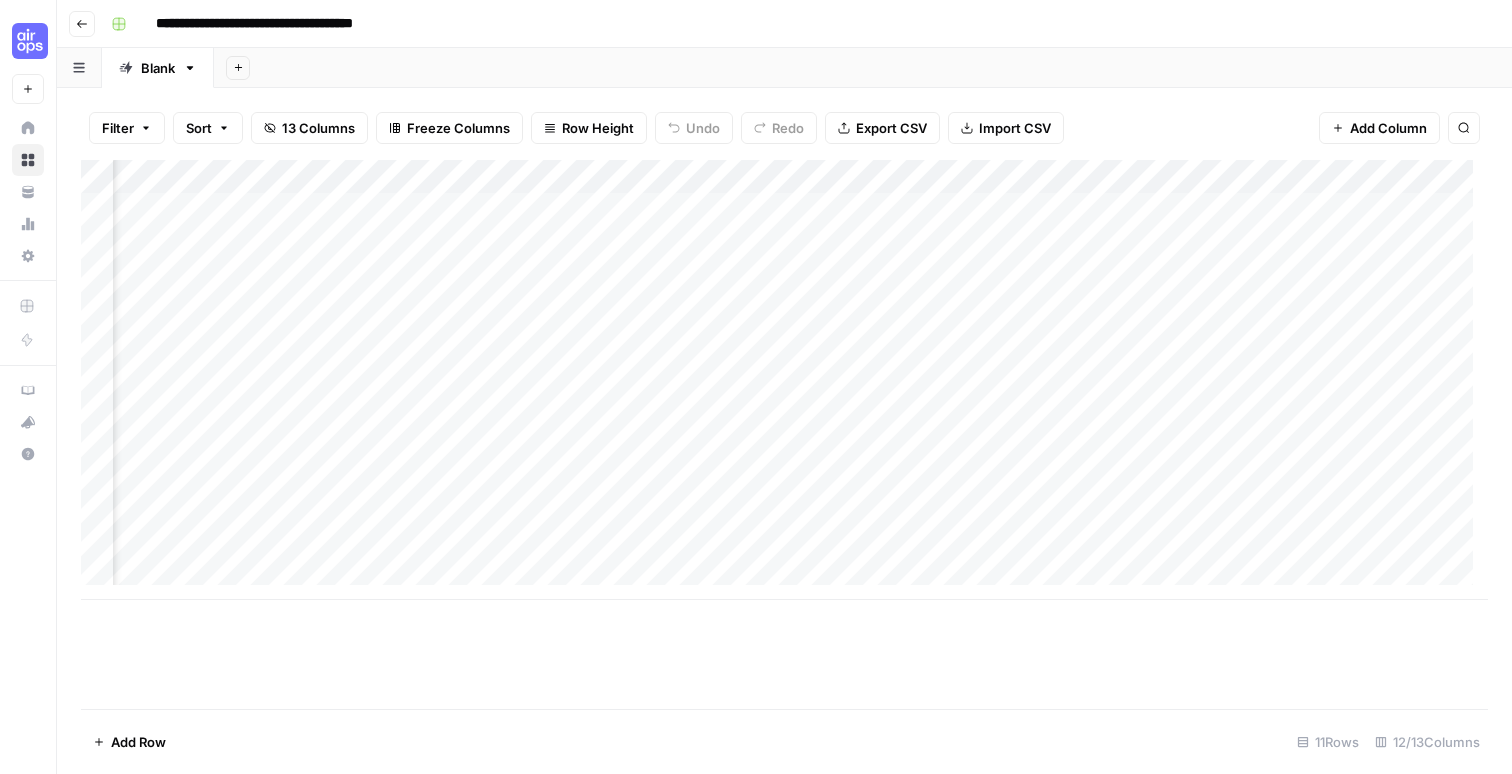 scroll, scrollTop: 0, scrollLeft: 0, axis: both 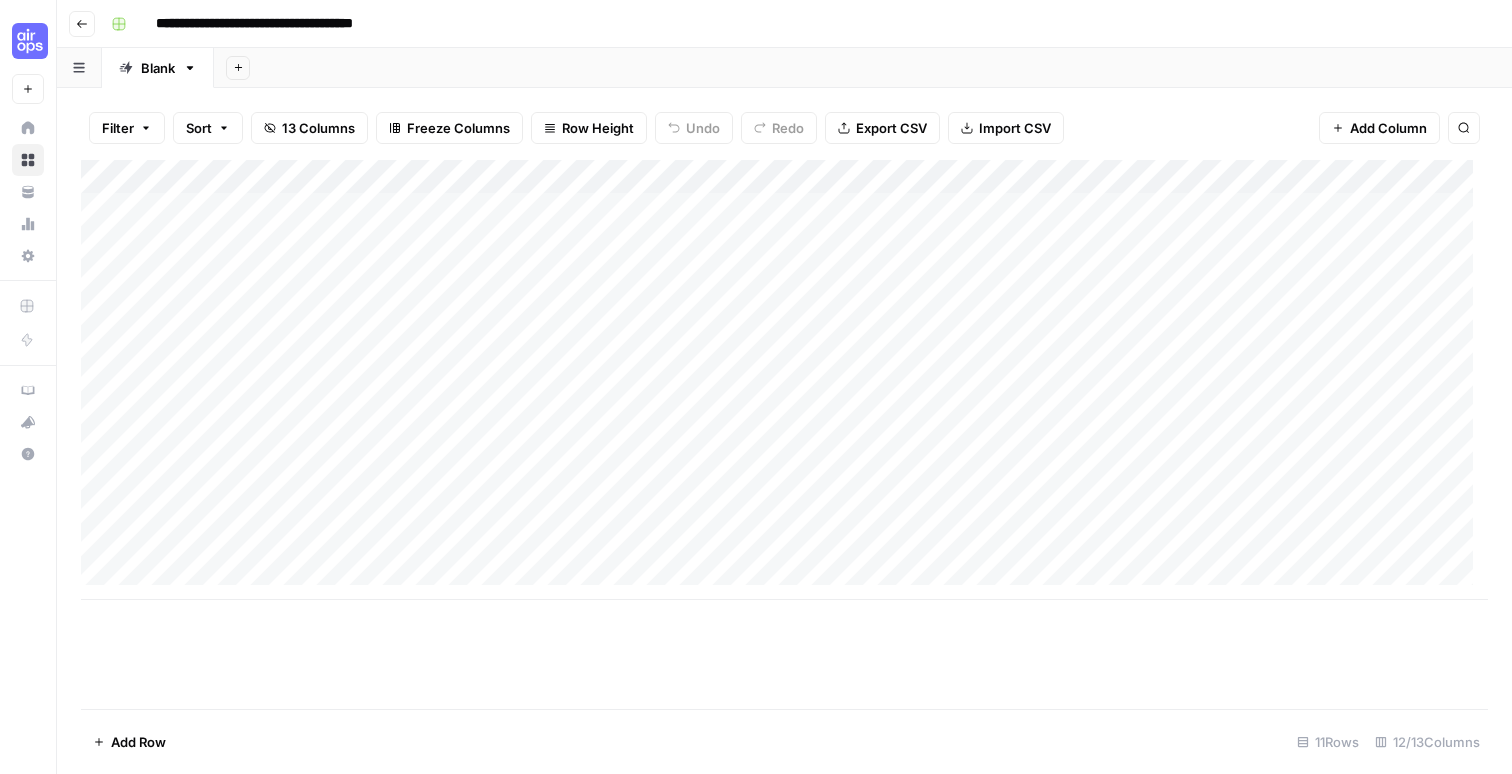 click on "Add Column" at bounding box center [784, 380] 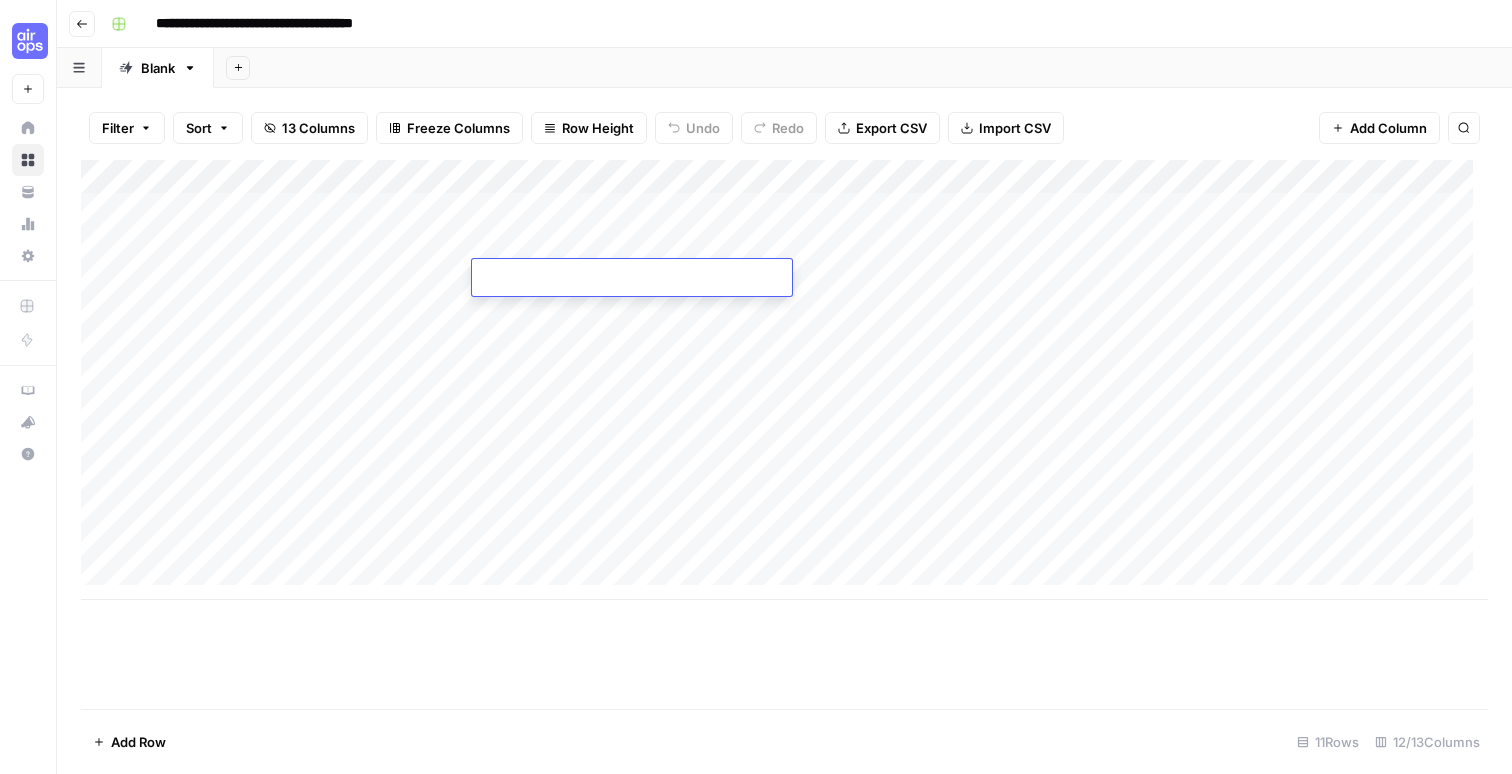 drag, startPoint x: 816, startPoint y: 447, endPoint x: 934, endPoint y: 445, distance: 118.016945 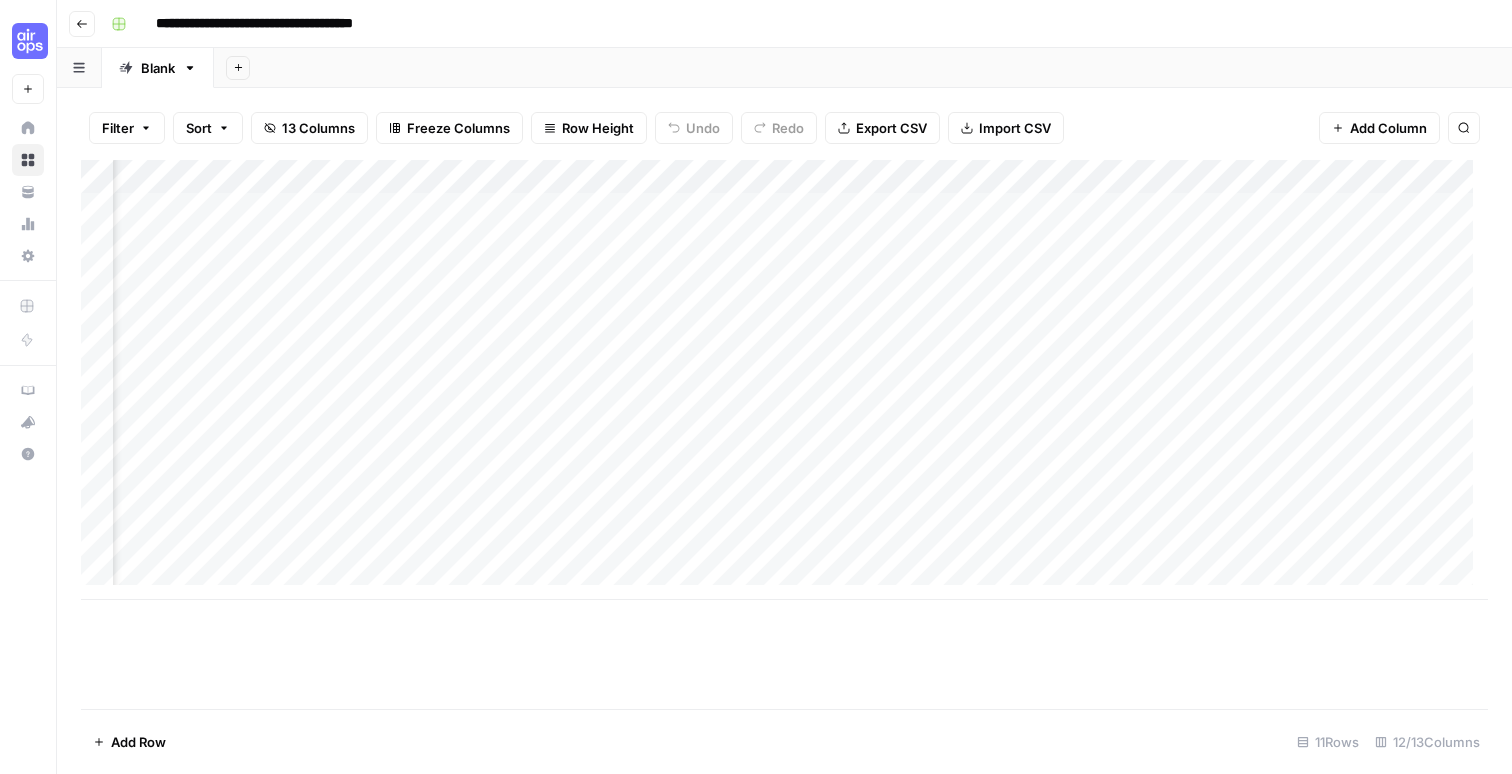 scroll, scrollTop: 0, scrollLeft: 588, axis: horizontal 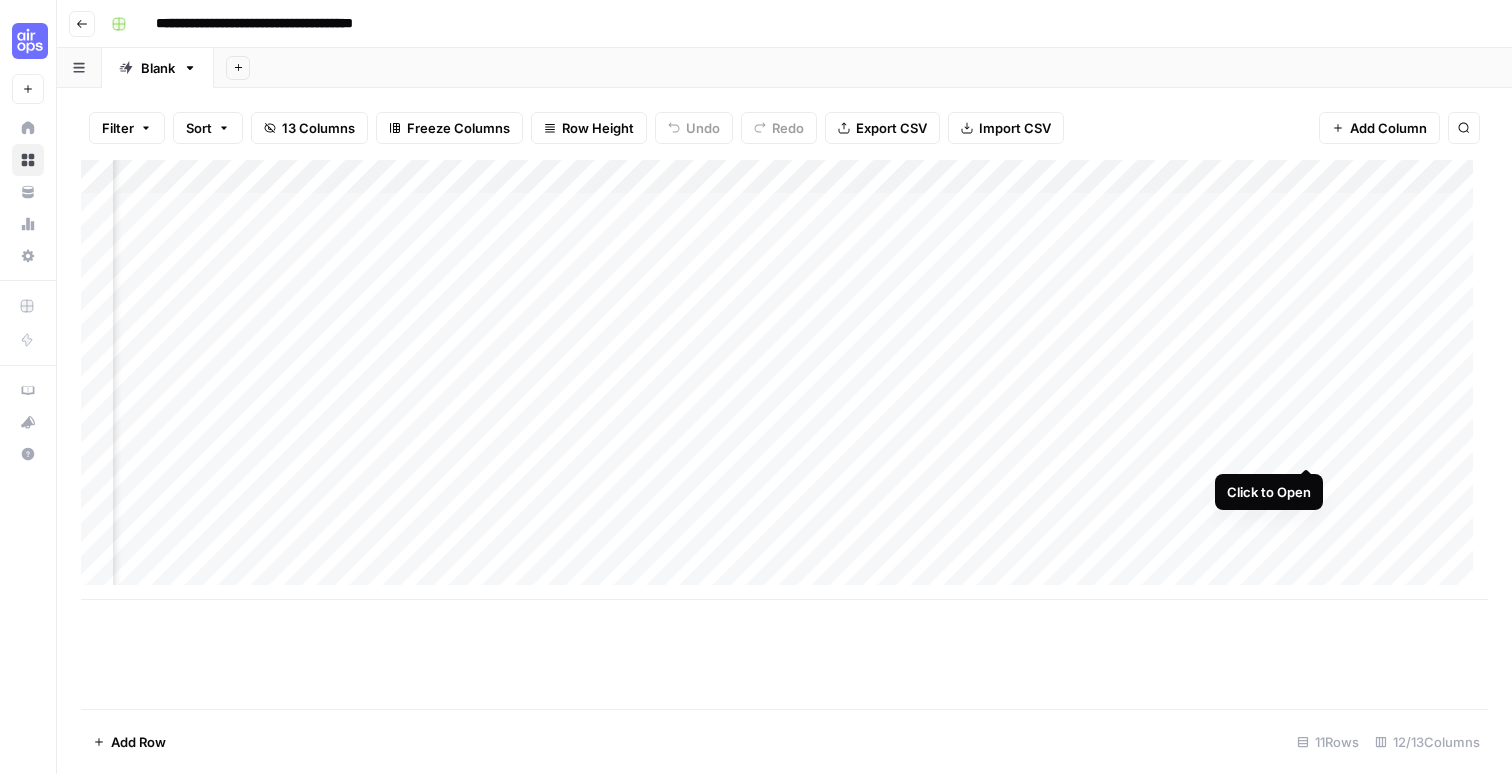 click on "Add Column" at bounding box center [784, 380] 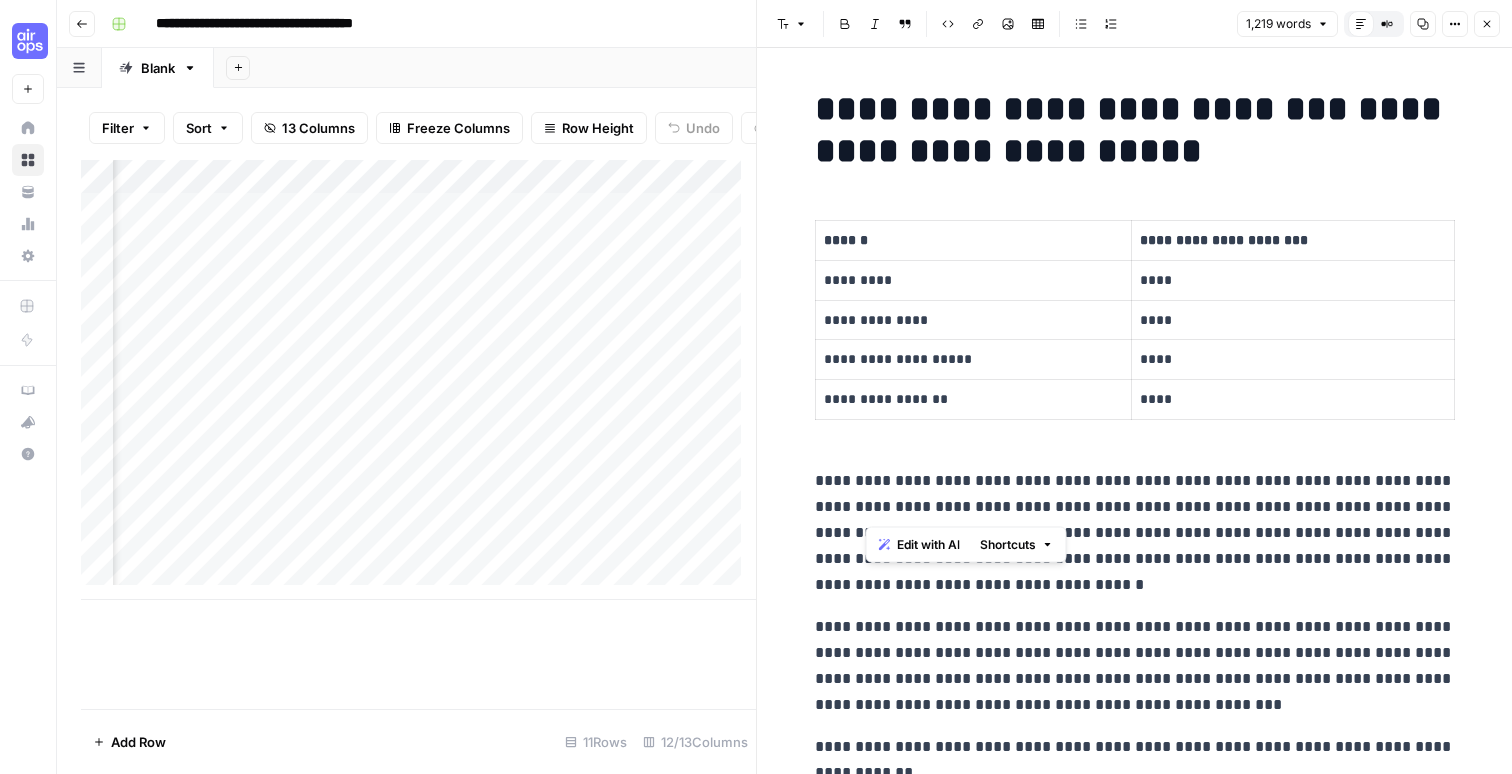 drag, startPoint x: 907, startPoint y: 501, endPoint x: 1150, endPoint y: 521, distance: 243.82166 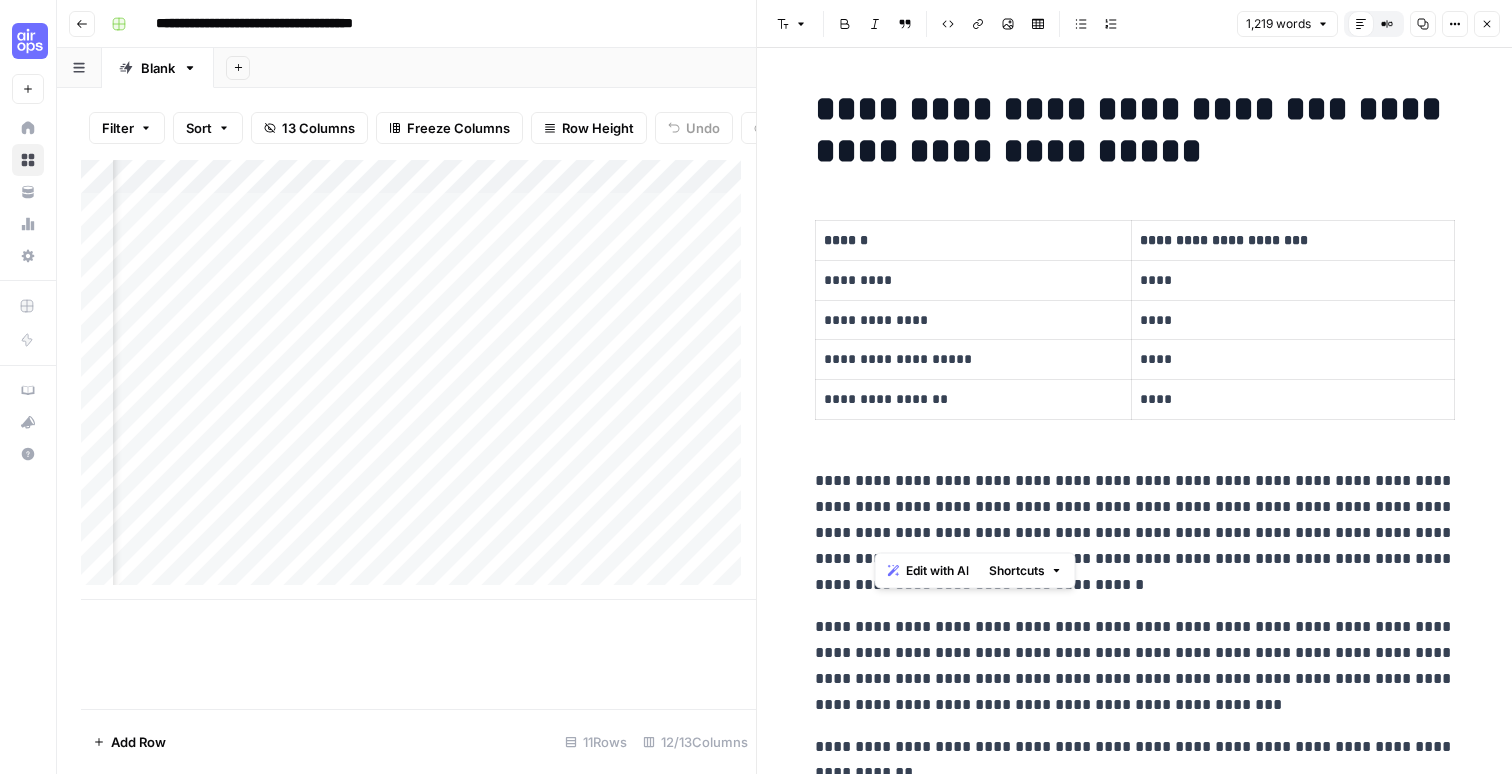drag, startPoint x: 885, startPoint y: 542, endPoint x: 1106, endPoint y: 547, distance: 221.05655 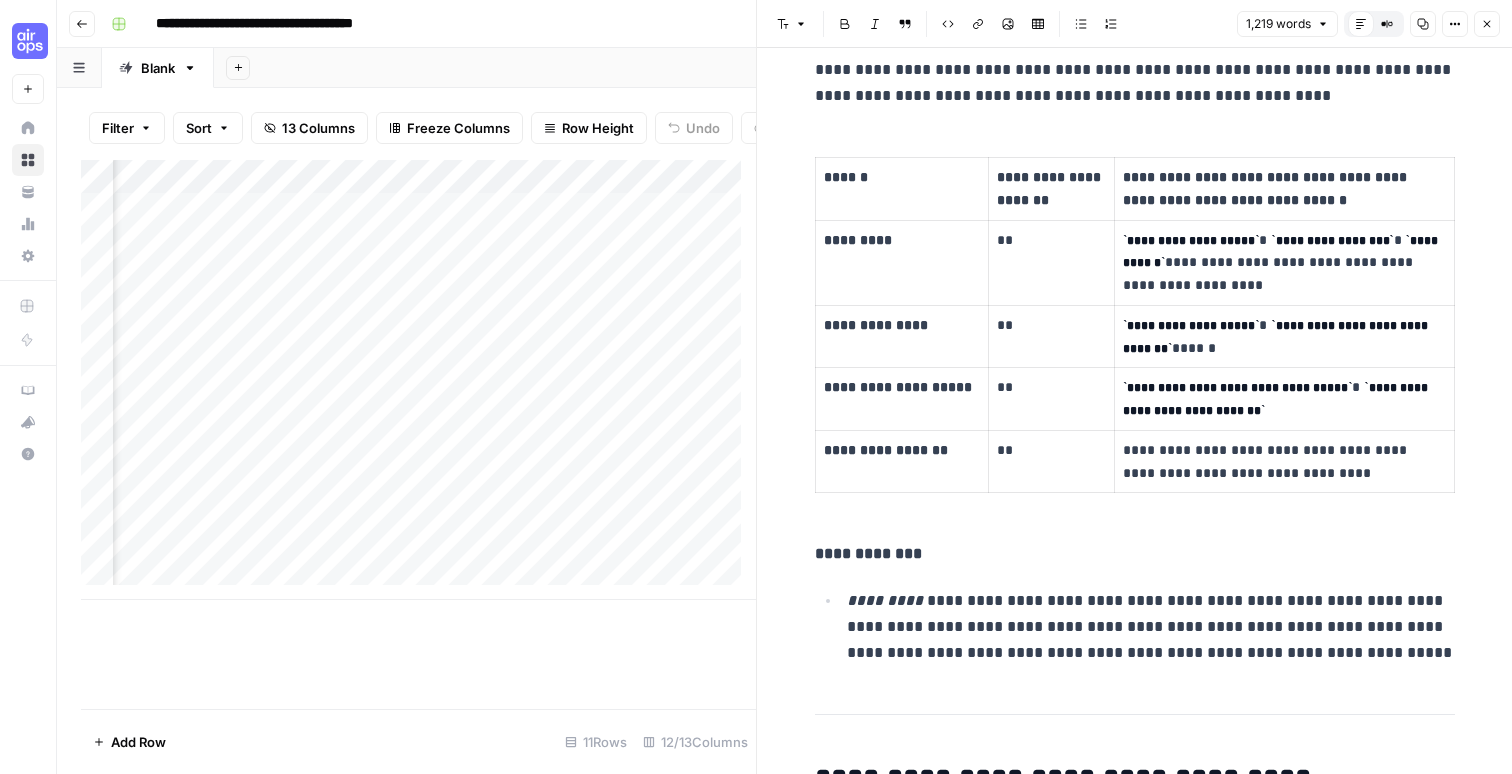 scroll, scrollTop: 1740, scrollLeft: 0, axis: vertical 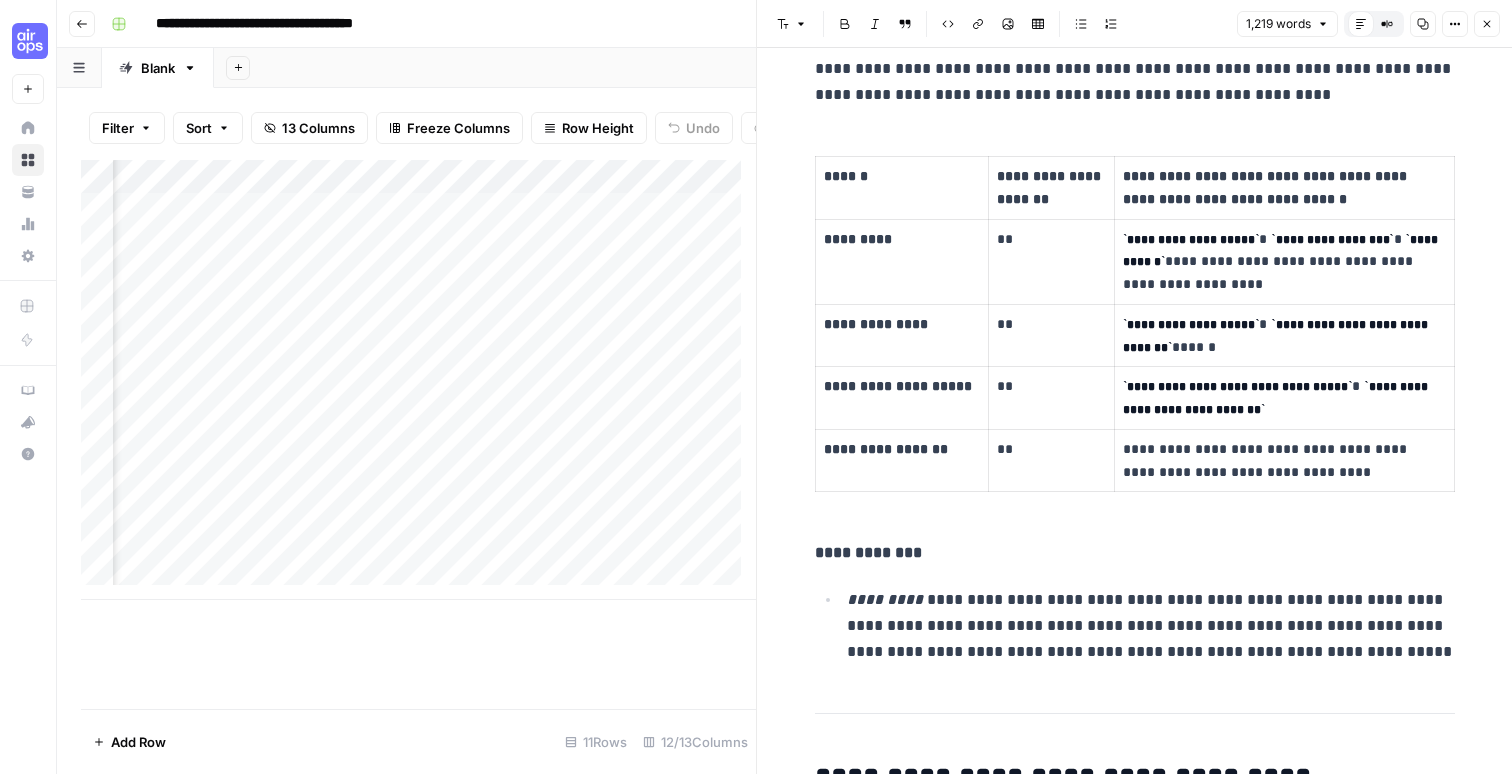 click on "**********" at bounding box center [1151, 626] 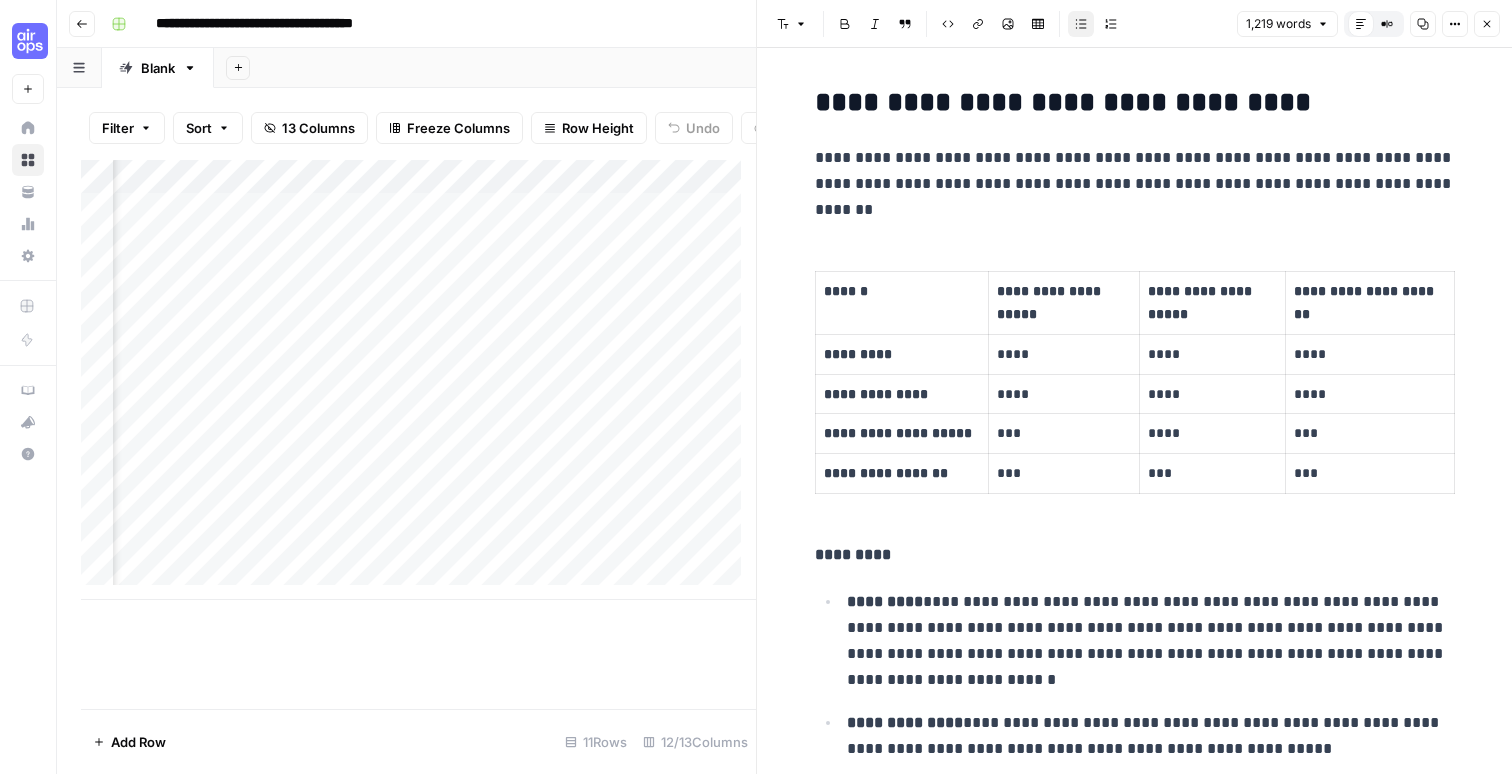scroll, scrollTop: 2420, scrollLeft: 0, axis: vertical 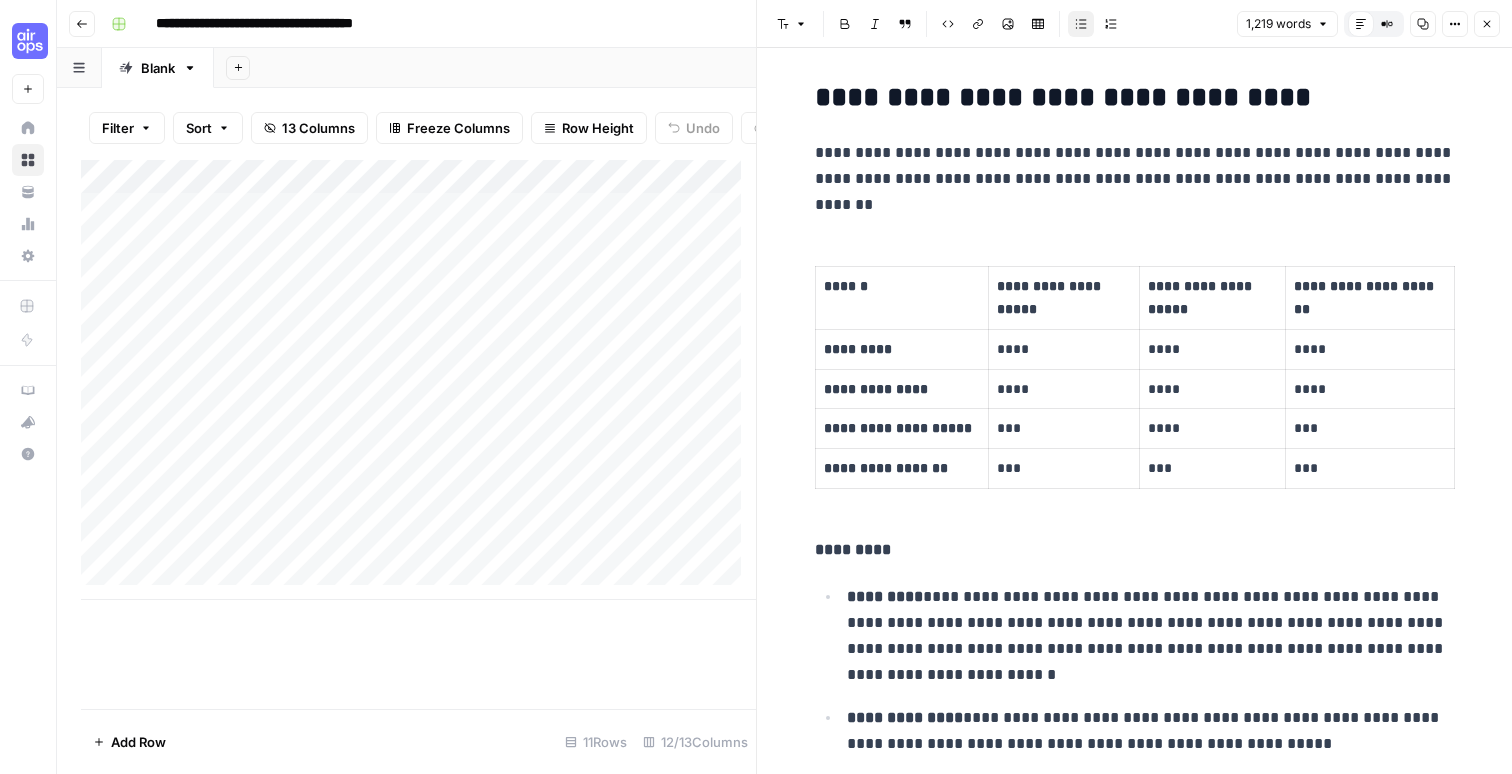 click on "Add Column" at bounding box center [418, 380] 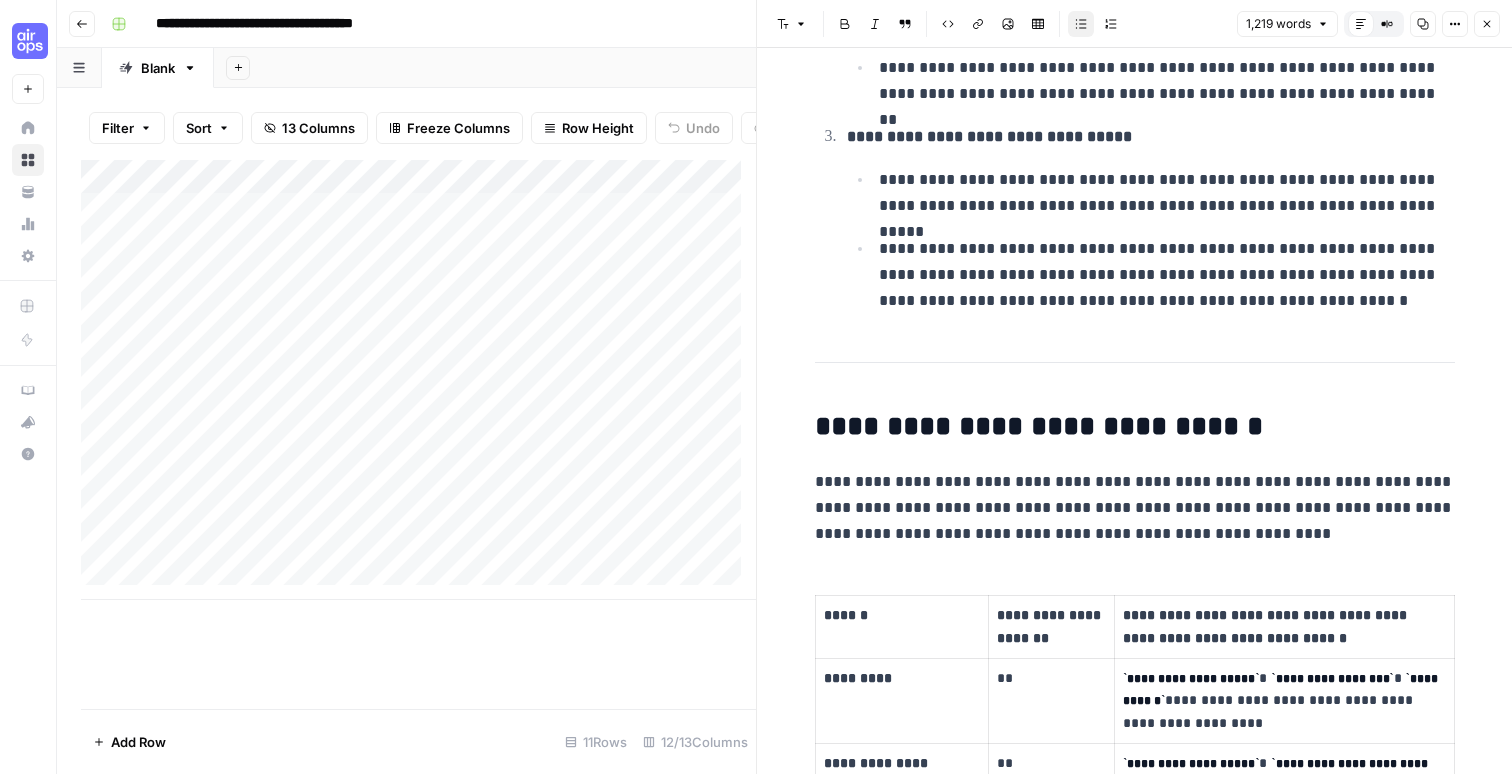 scroll, scrollTop: 1292, scrollLeft: 0, axis: vertical 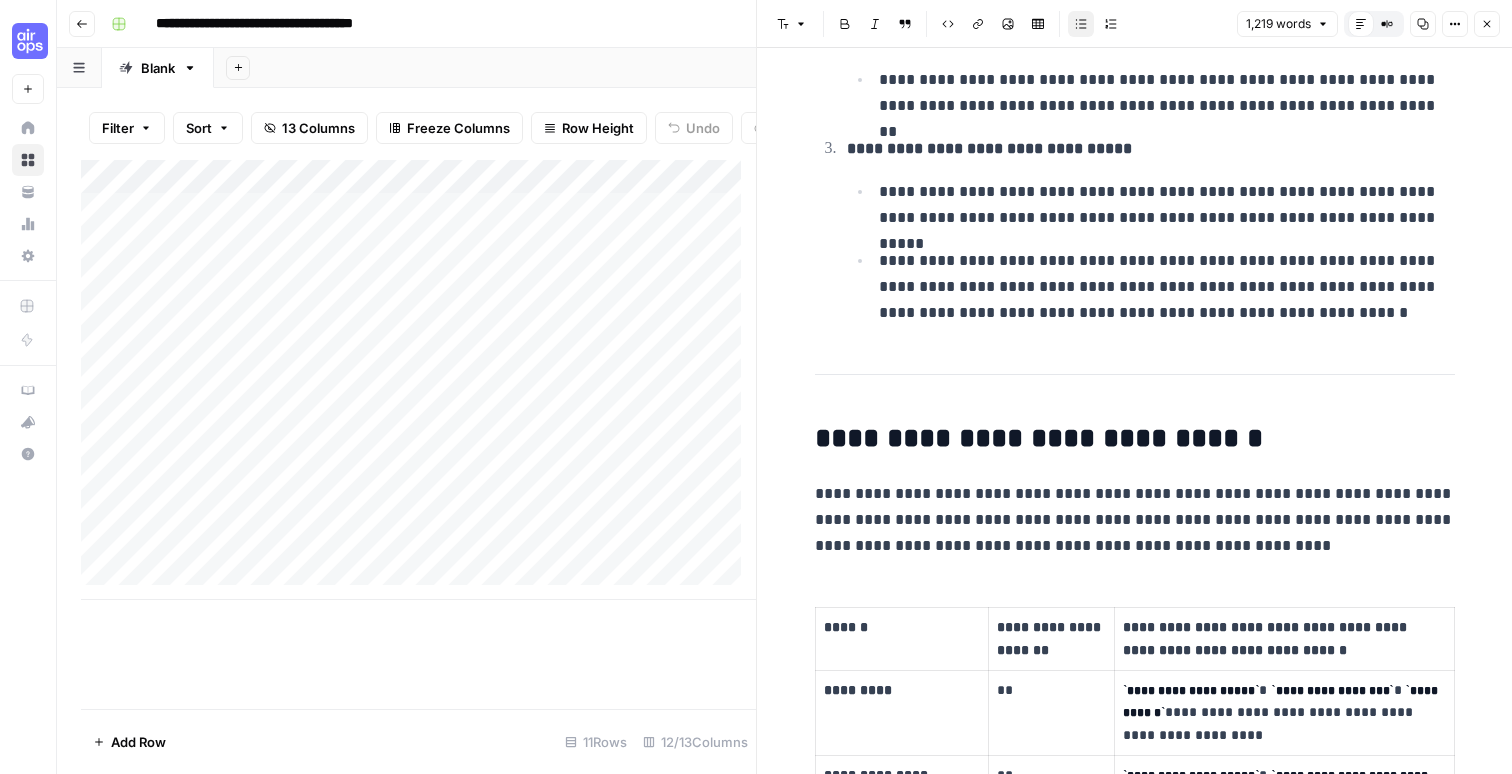 click on "**********" at bounding box center [1167, 205] 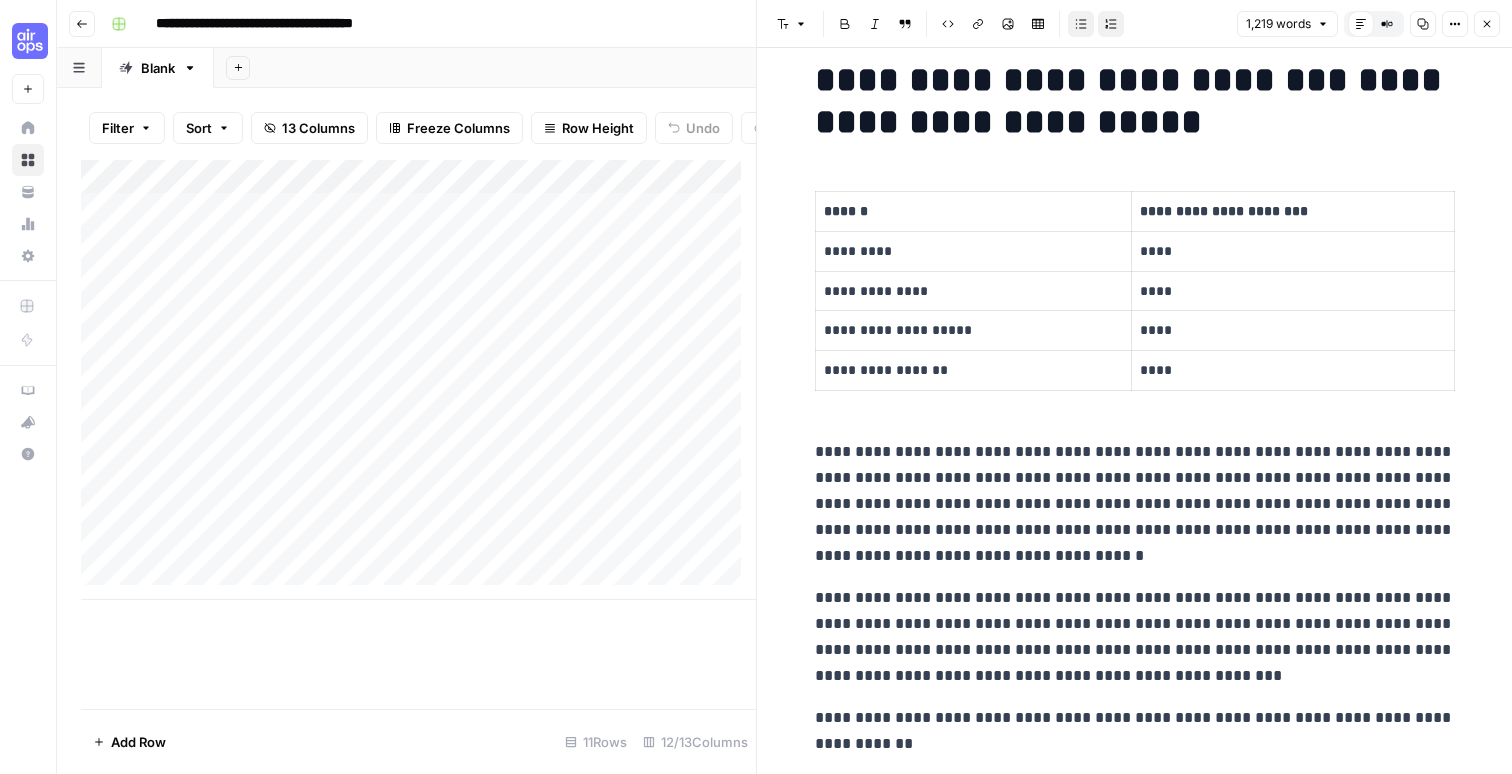 scroll, scrollTop: 0, scrollLeft: 0, axis: both 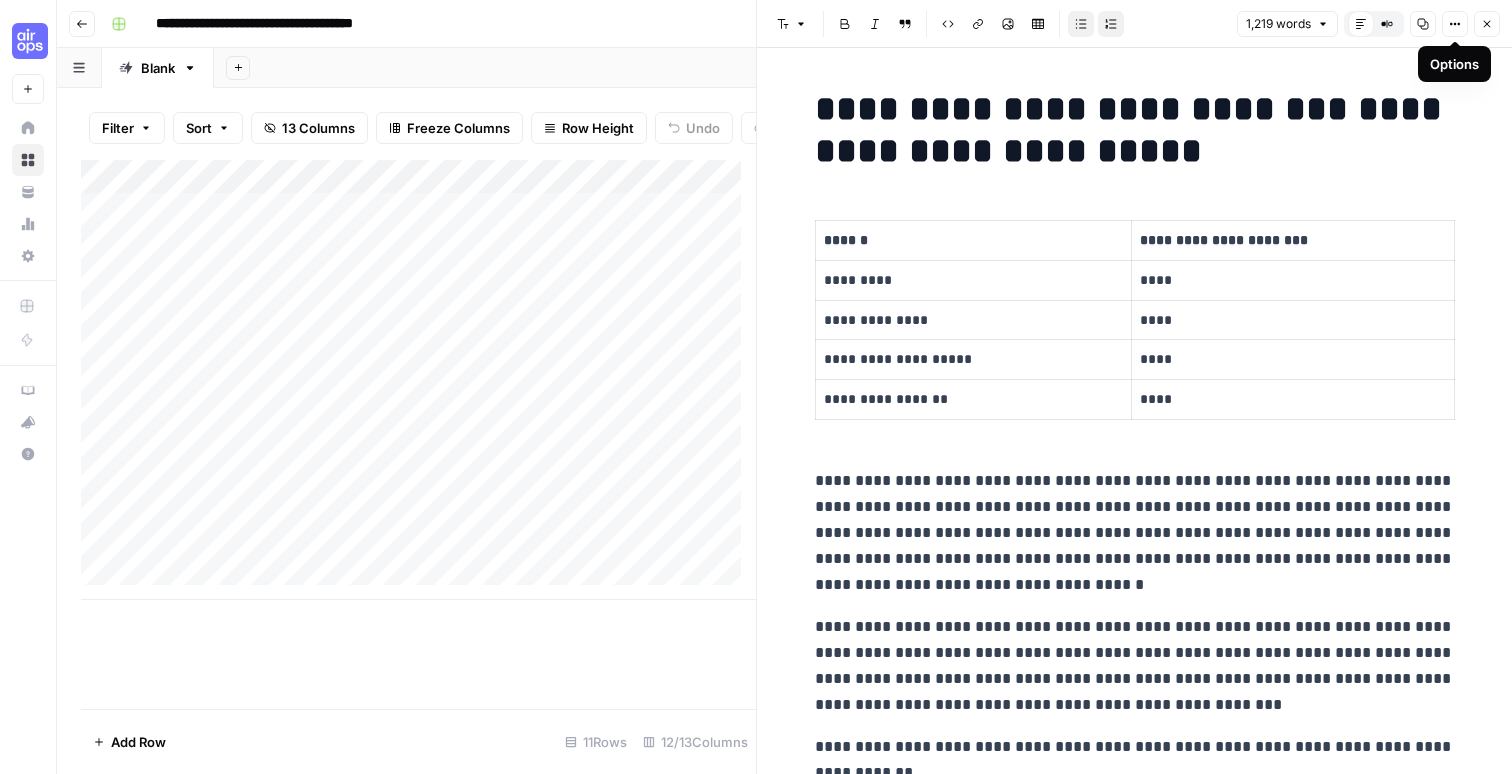 click 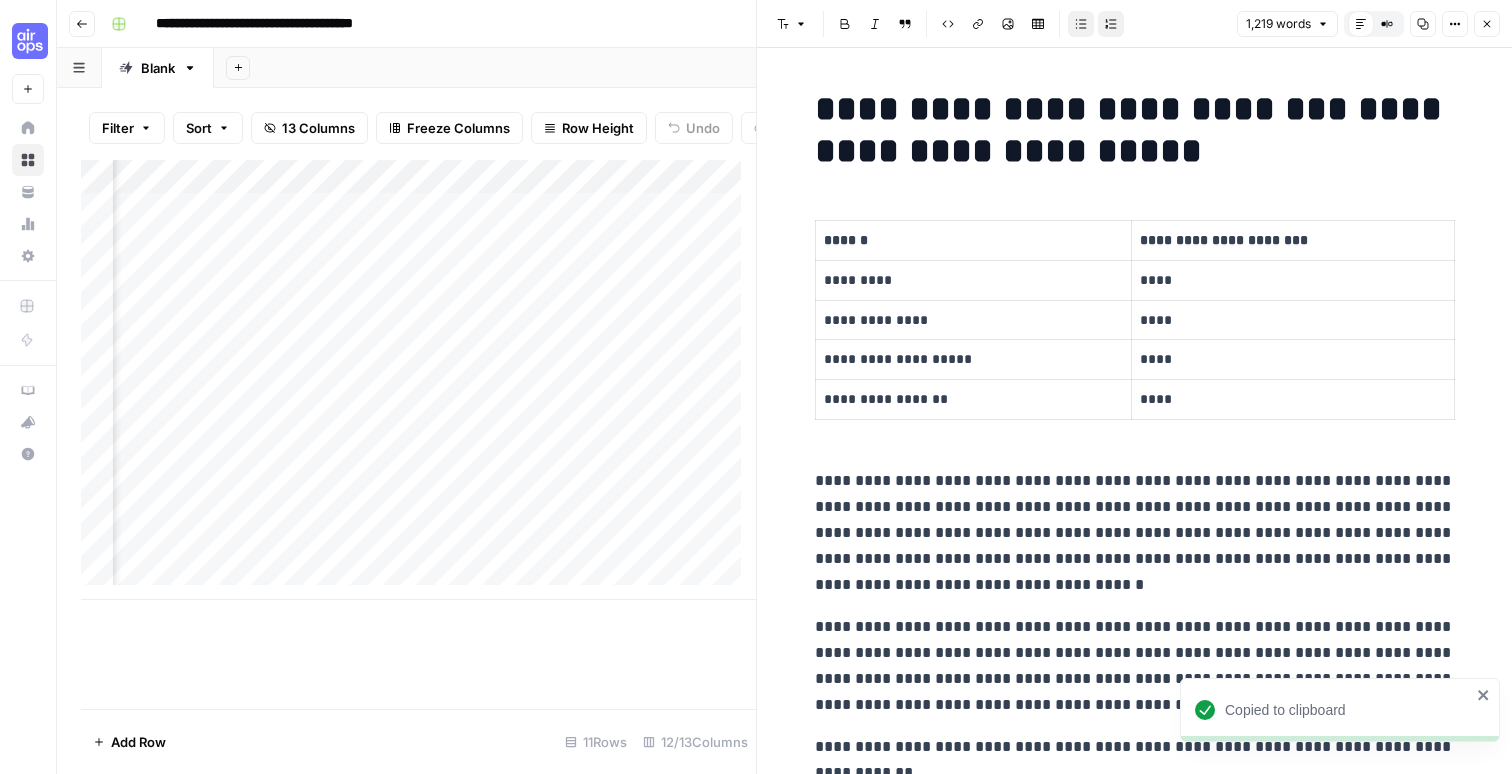 scroll, scrollTop: 0, scrollLeft: 1303, axis: horizontal 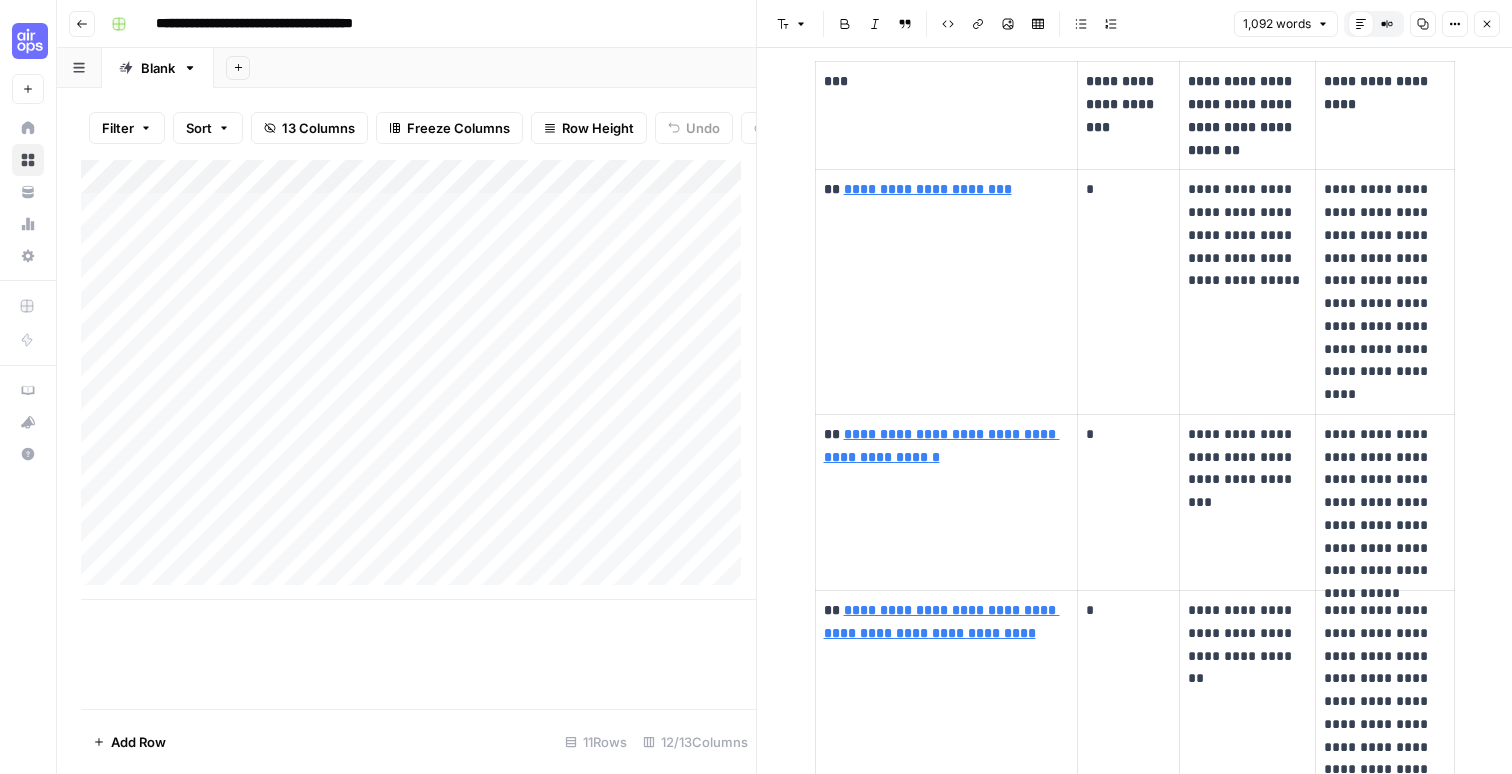 click on "Add Column" at bounding box center [418, 380] 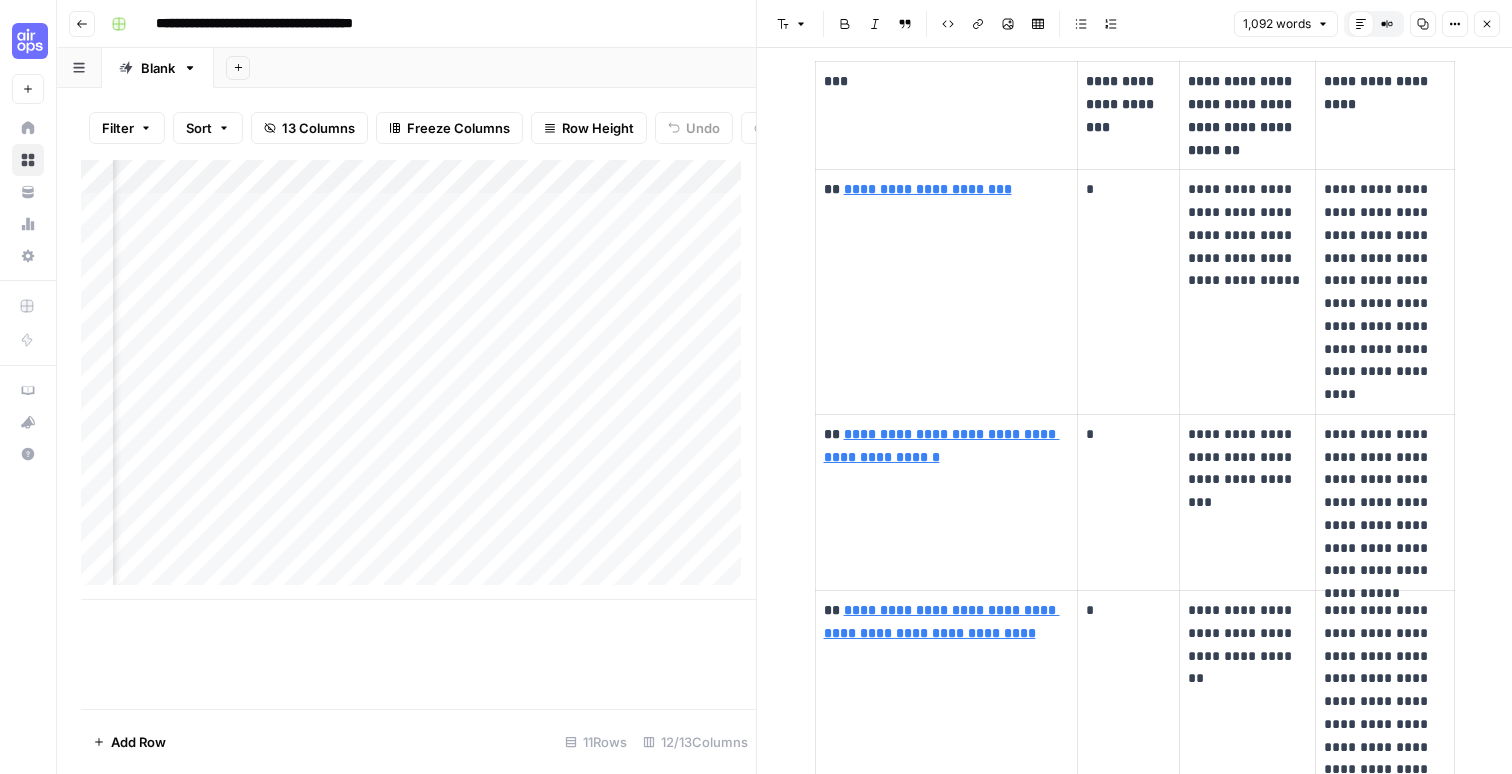 click on "Add Column" at bounding box center [418, 380] 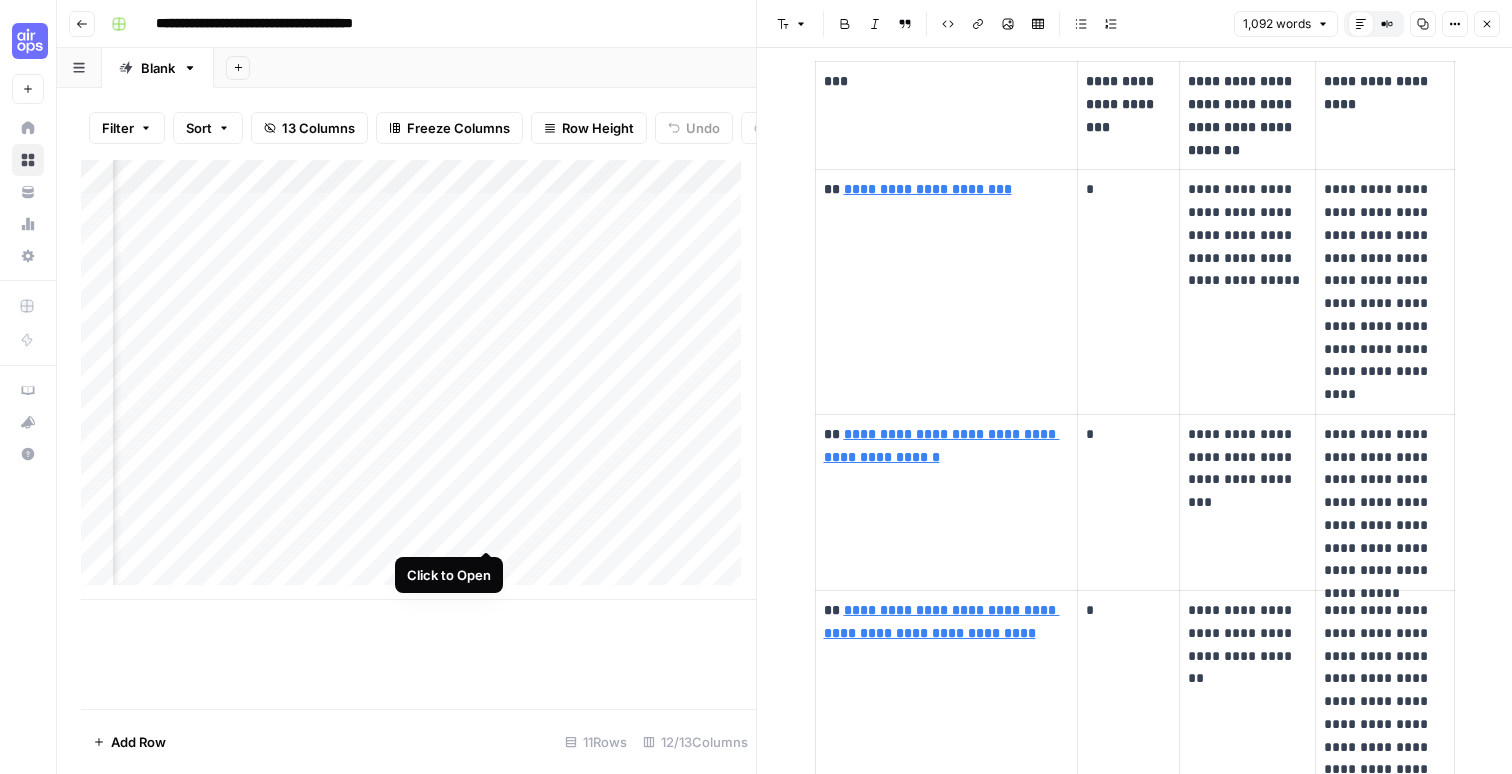 click on "Add Column" at bounding box center (418, 380) 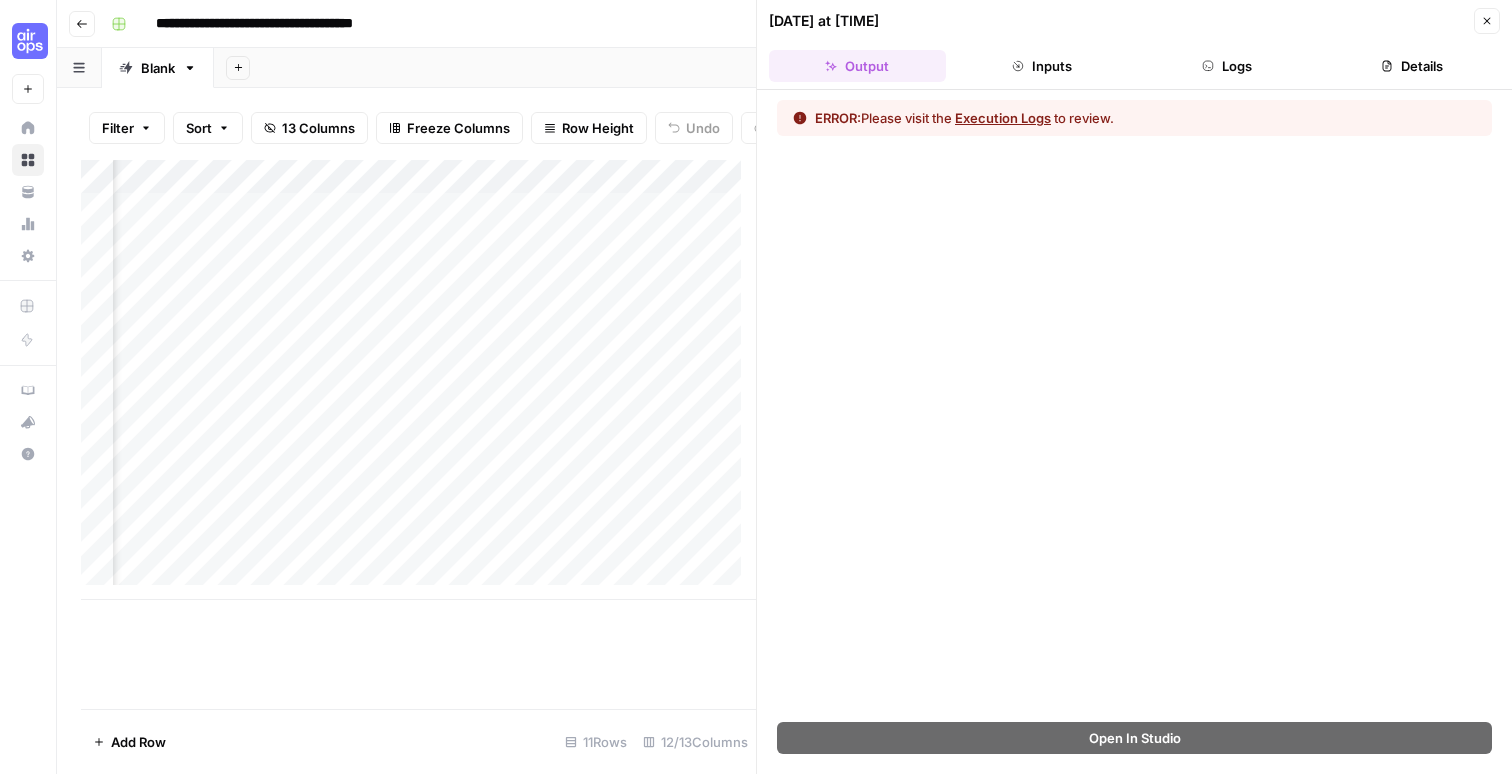 click on "Add Column" at bounding box center [418, 380] 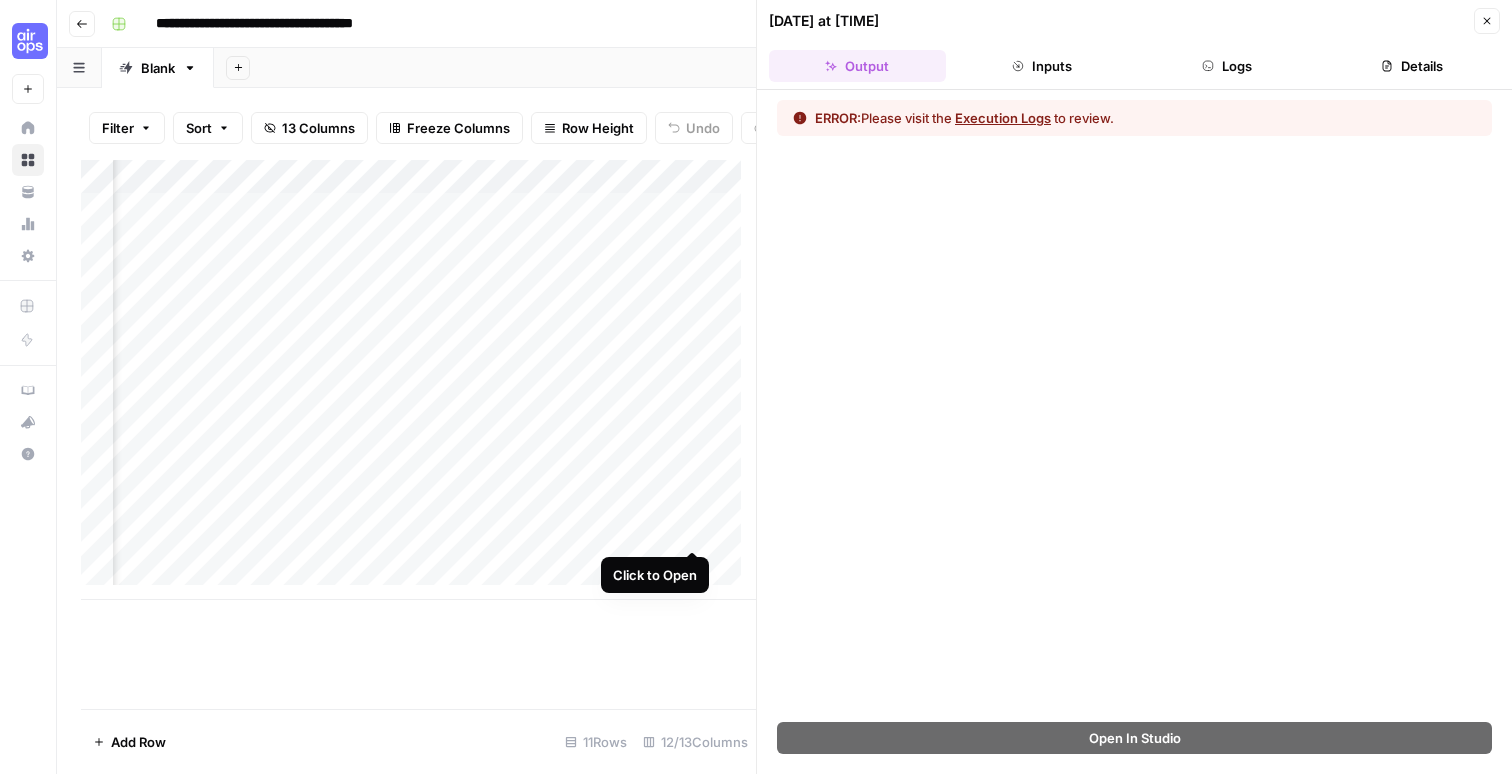 click on "Add Column" at bounding box center [418, 380] 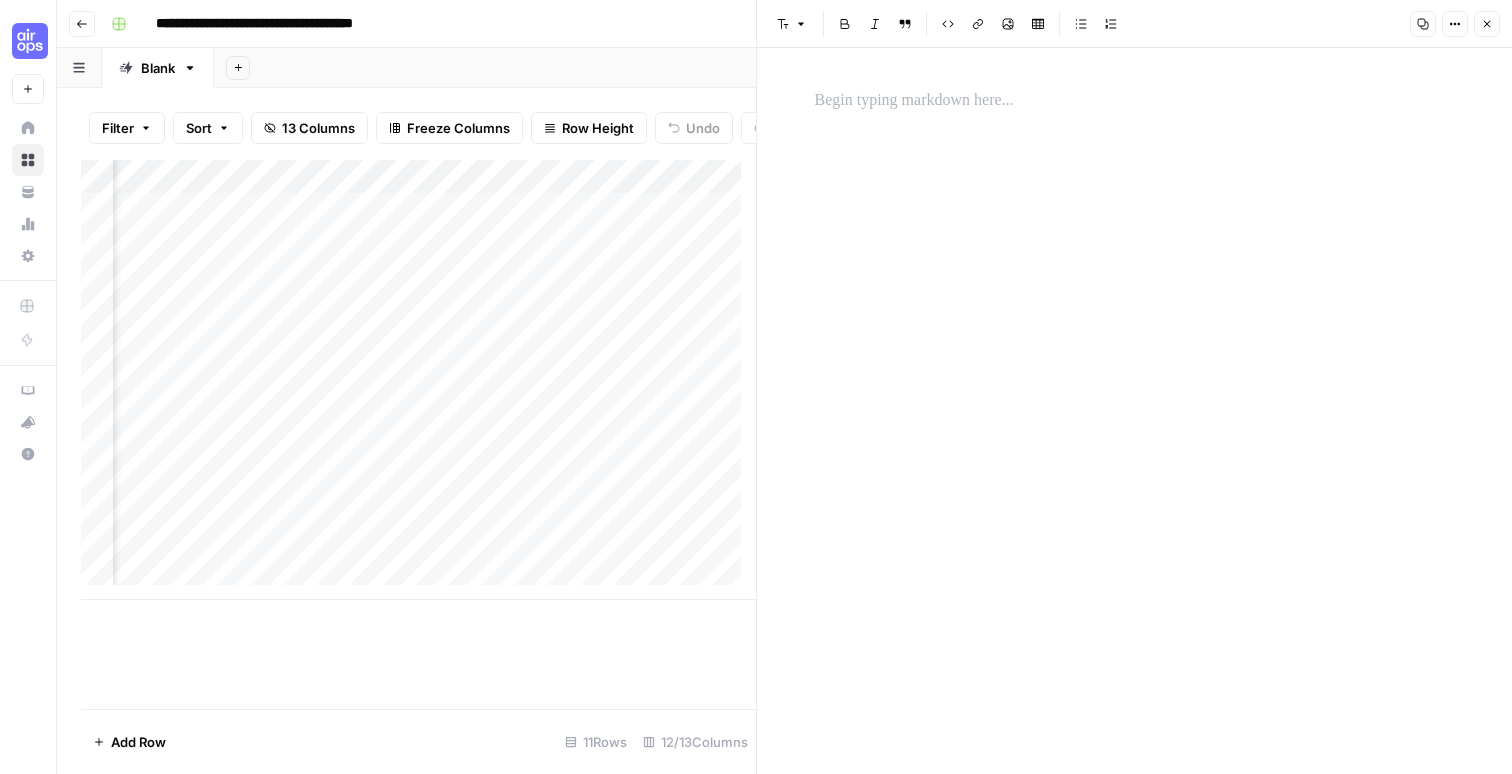 click on "Add Column" at bounding box center [418, 380] 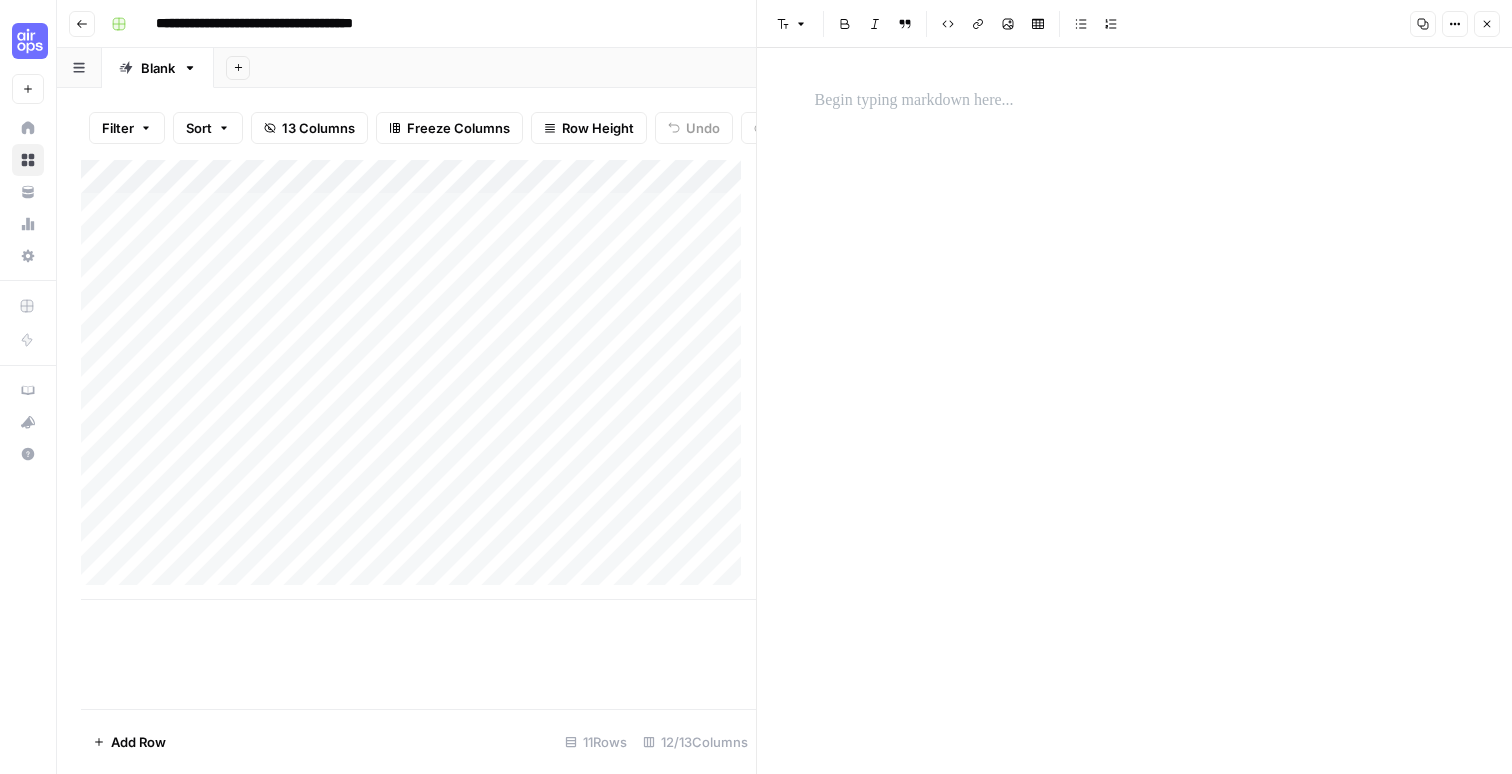 scroll, scrollTop: 0, scrollLeft: 0, axis: both 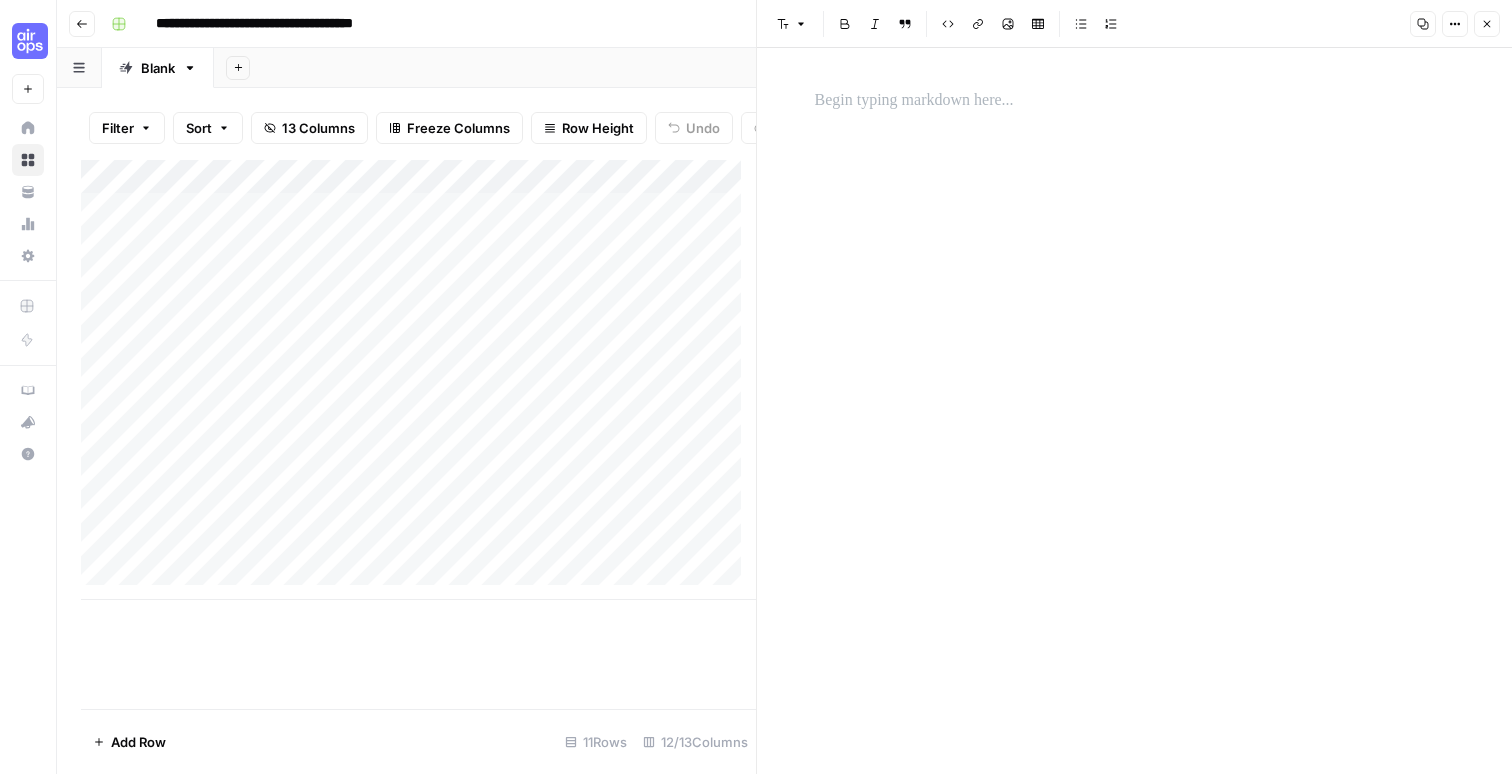click on "Add Column" at bounding box center (418, 380) 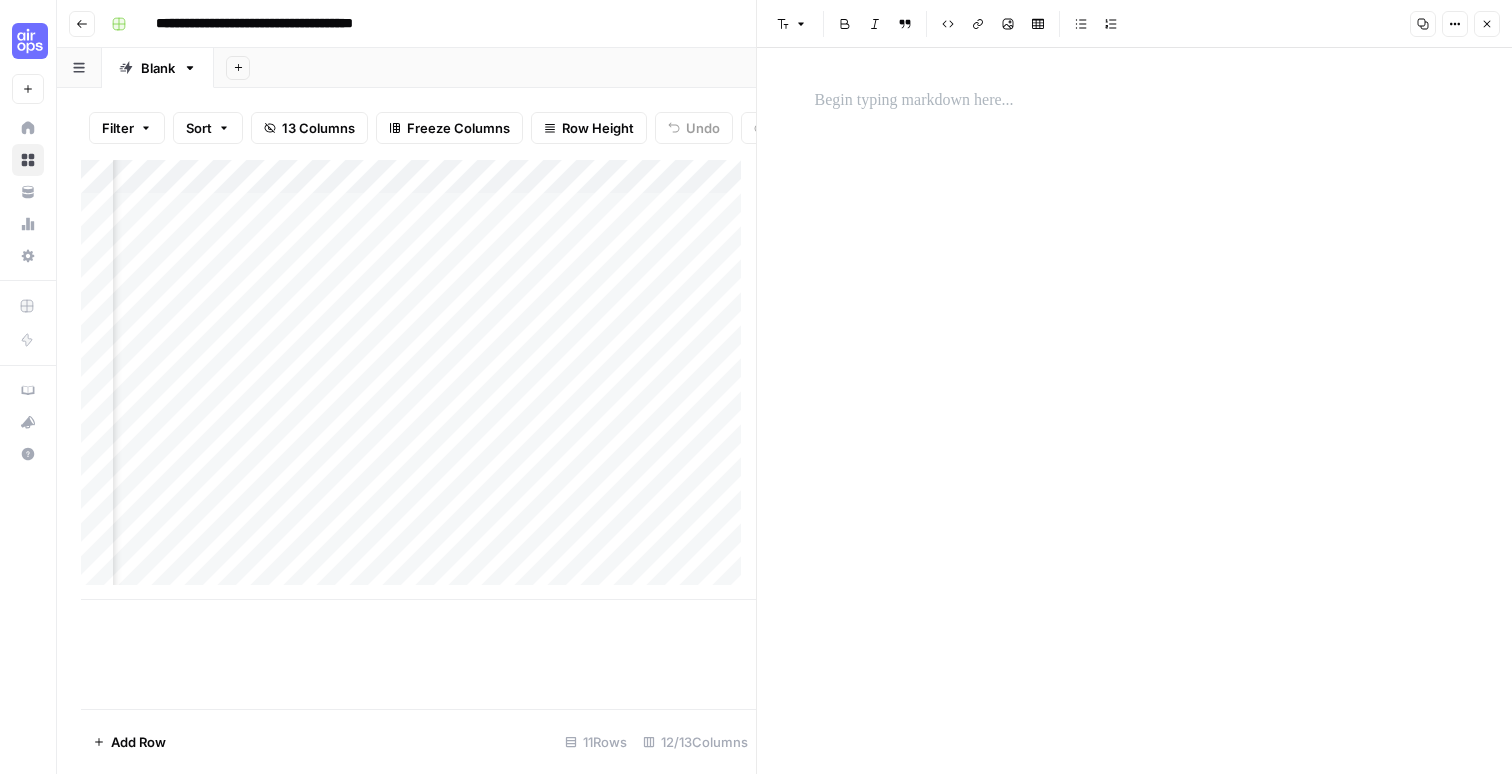 scroll, scrollTop: 0, scrollLeft: 1410, axis: horizontal 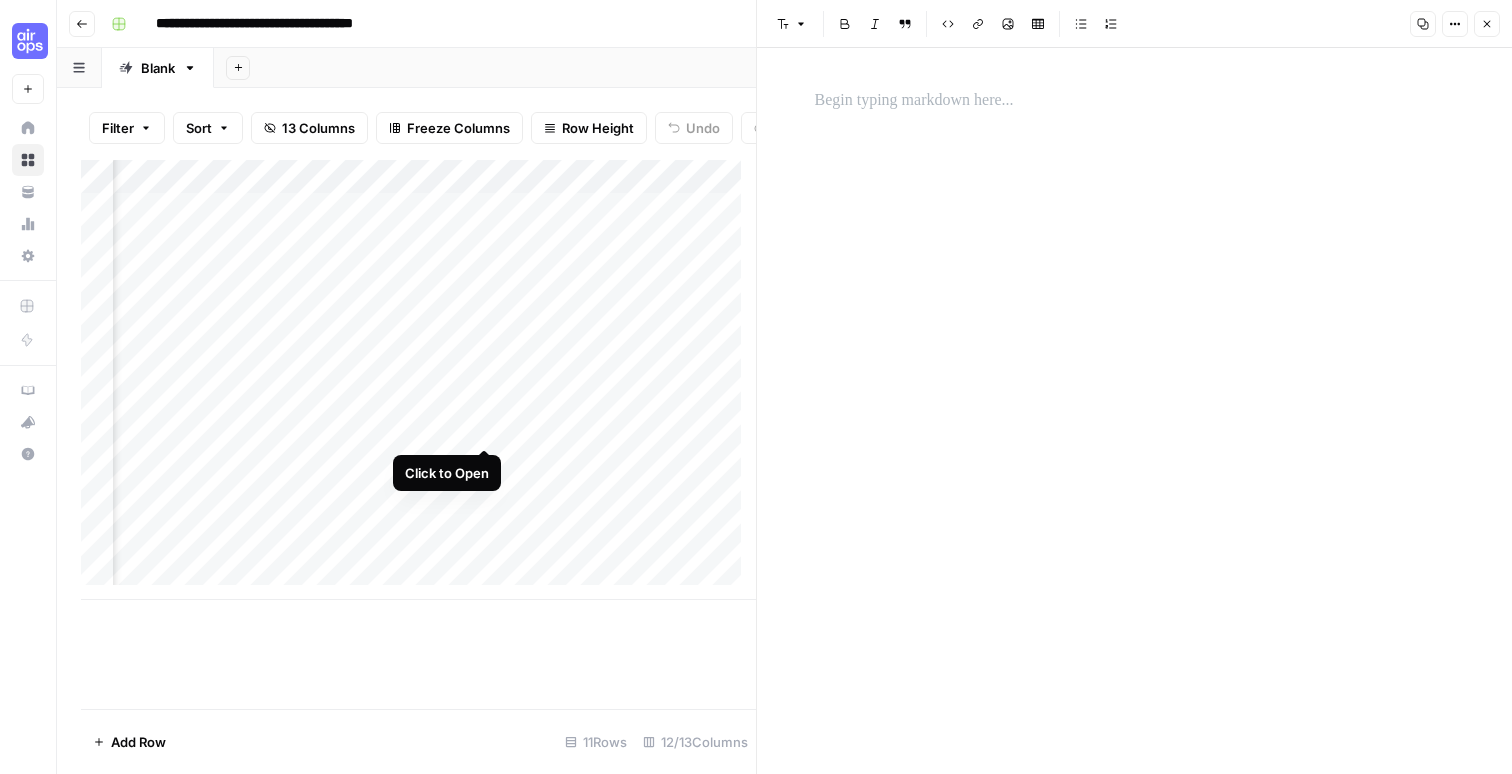 click on "Add Column" at bounding box center [418, 380] 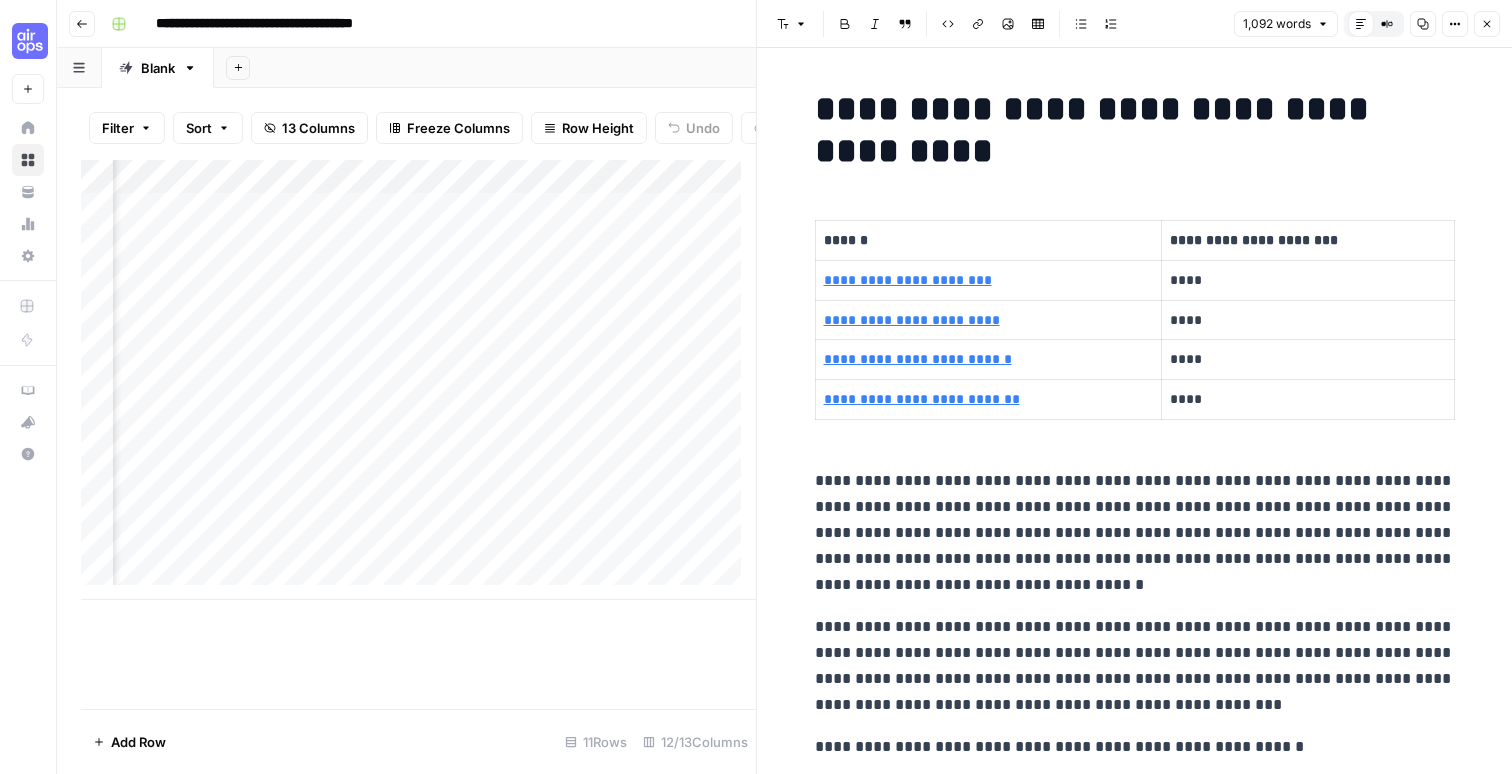 drag, startPoint x: 1042, startPoint y: 563, endPoint x: 1128, endPoint y: 559, distance: 86.09297 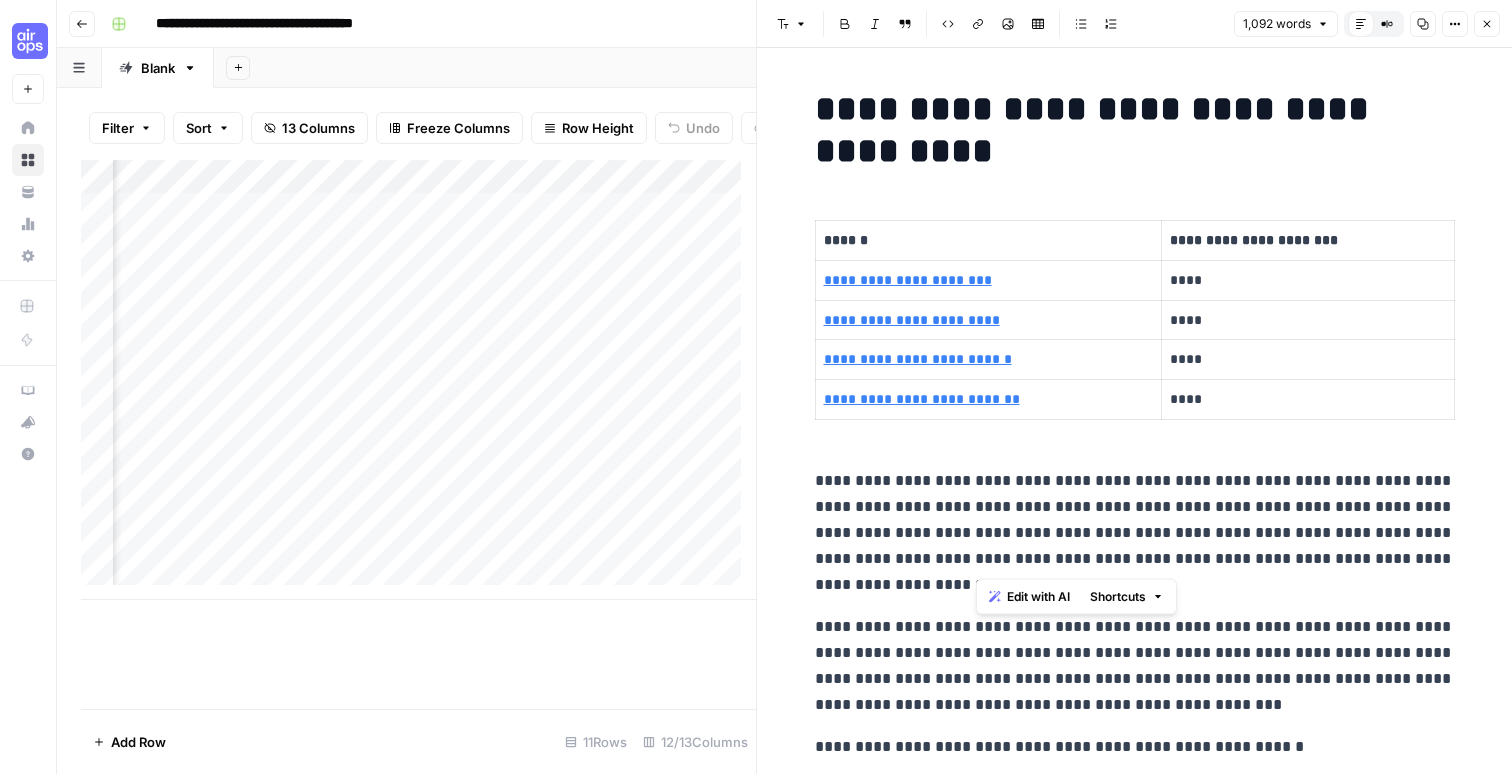 click on "**********" at bounding box center [1135, 533] 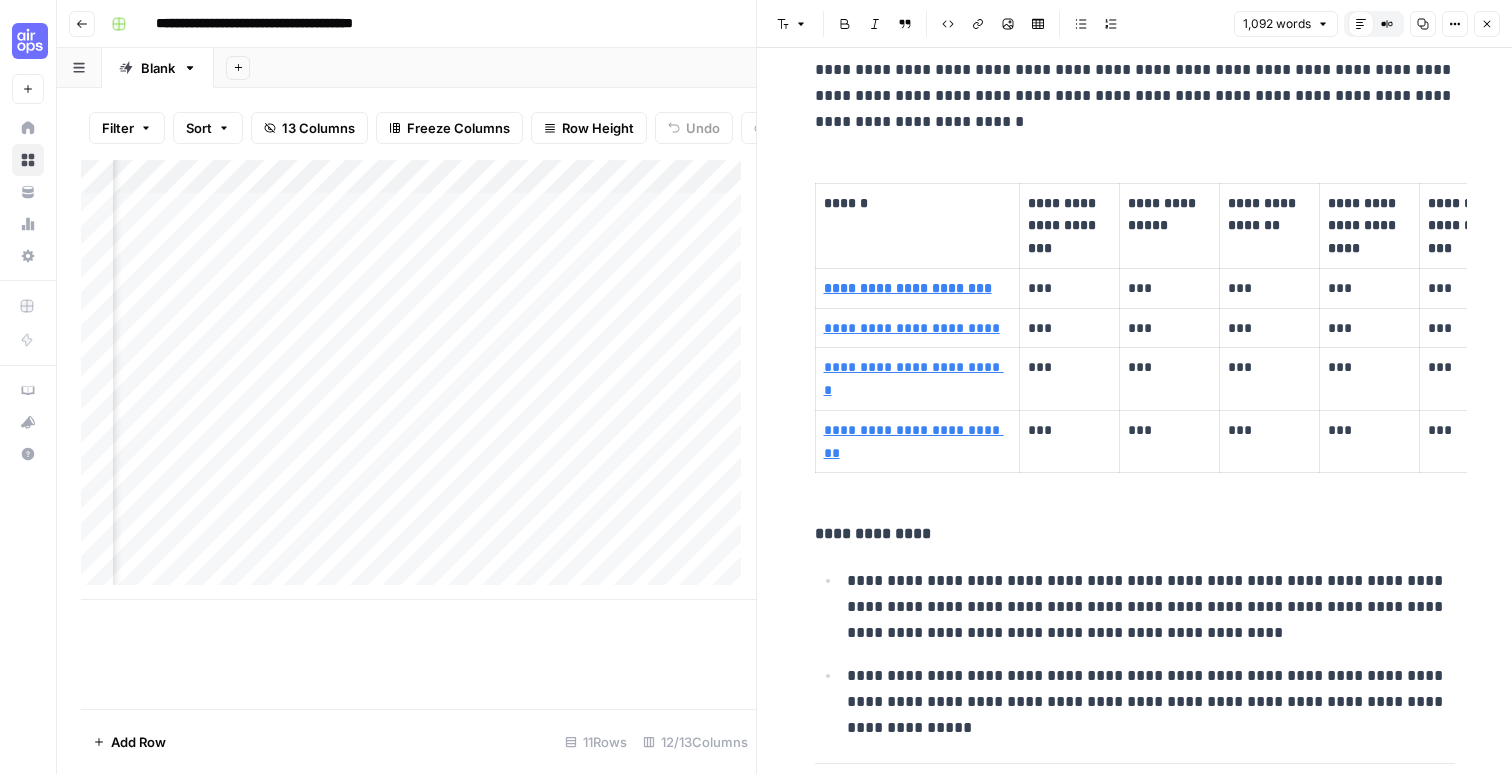 scroll, scrollTop: 2373, scrollLeft: 0, axis: vertical 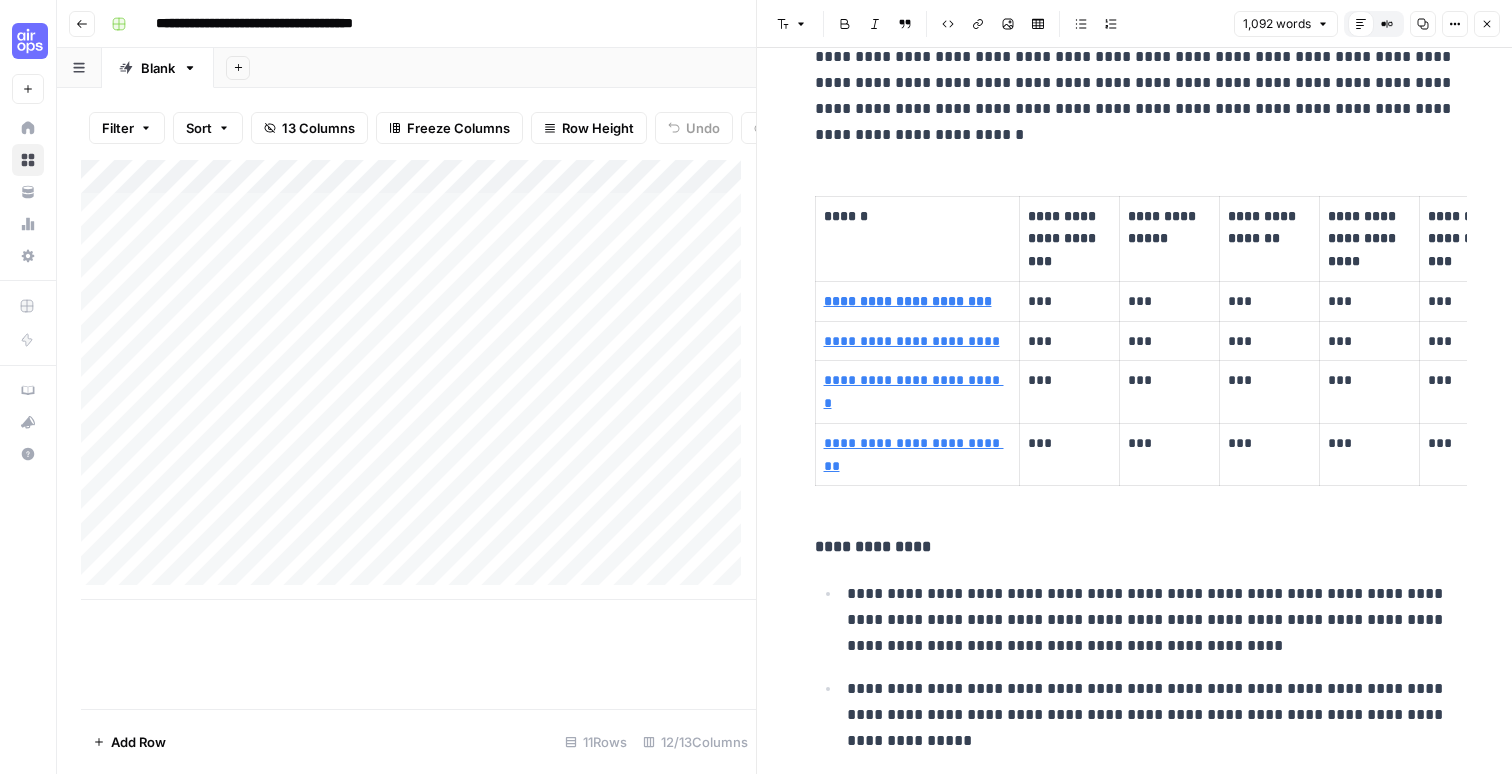 click on "Add Column" at bounding box center (418, 380) 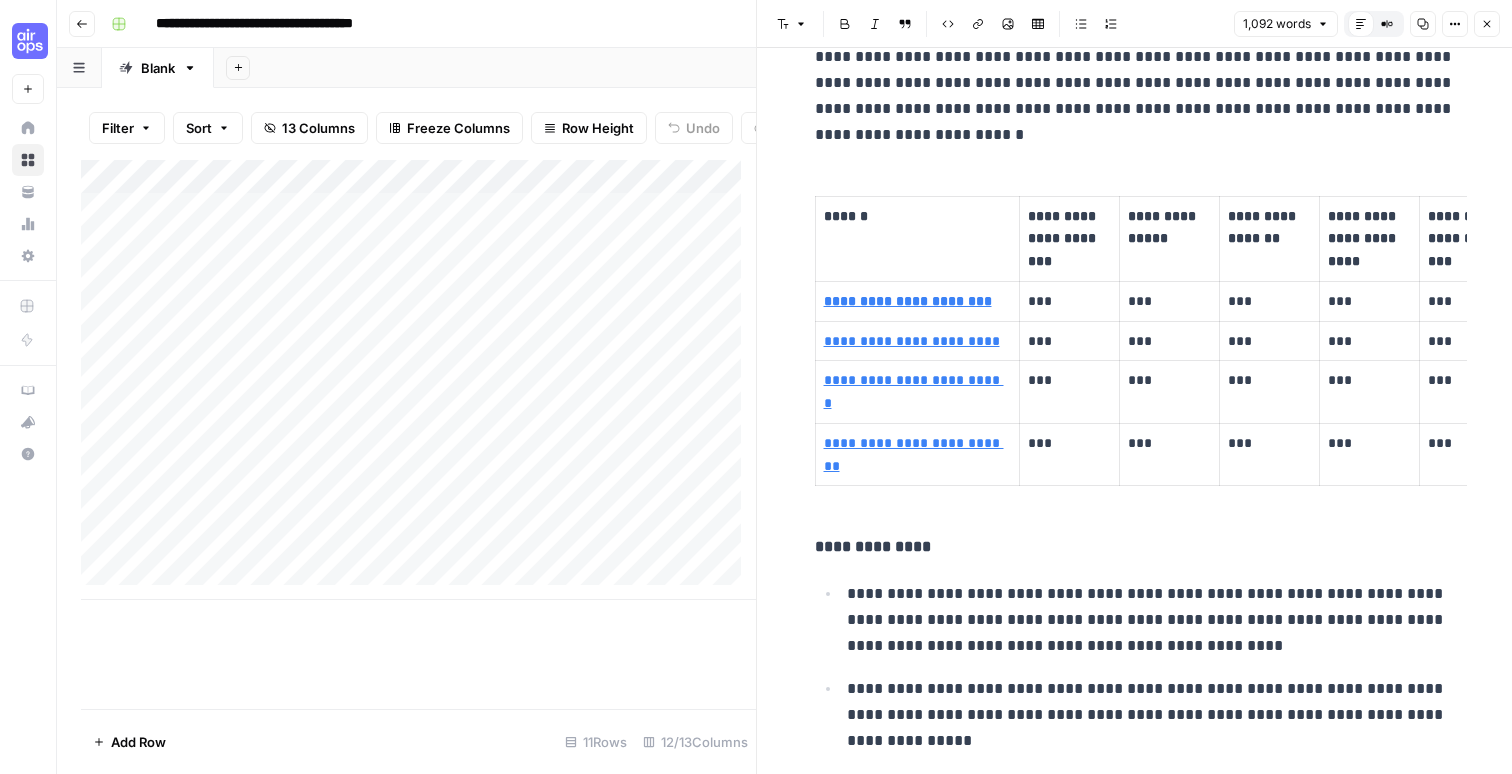 drag, startPoint x: 890, startPoint y: 575, endPoint x: 1050, endPoint y: 568, distance: 160.15305 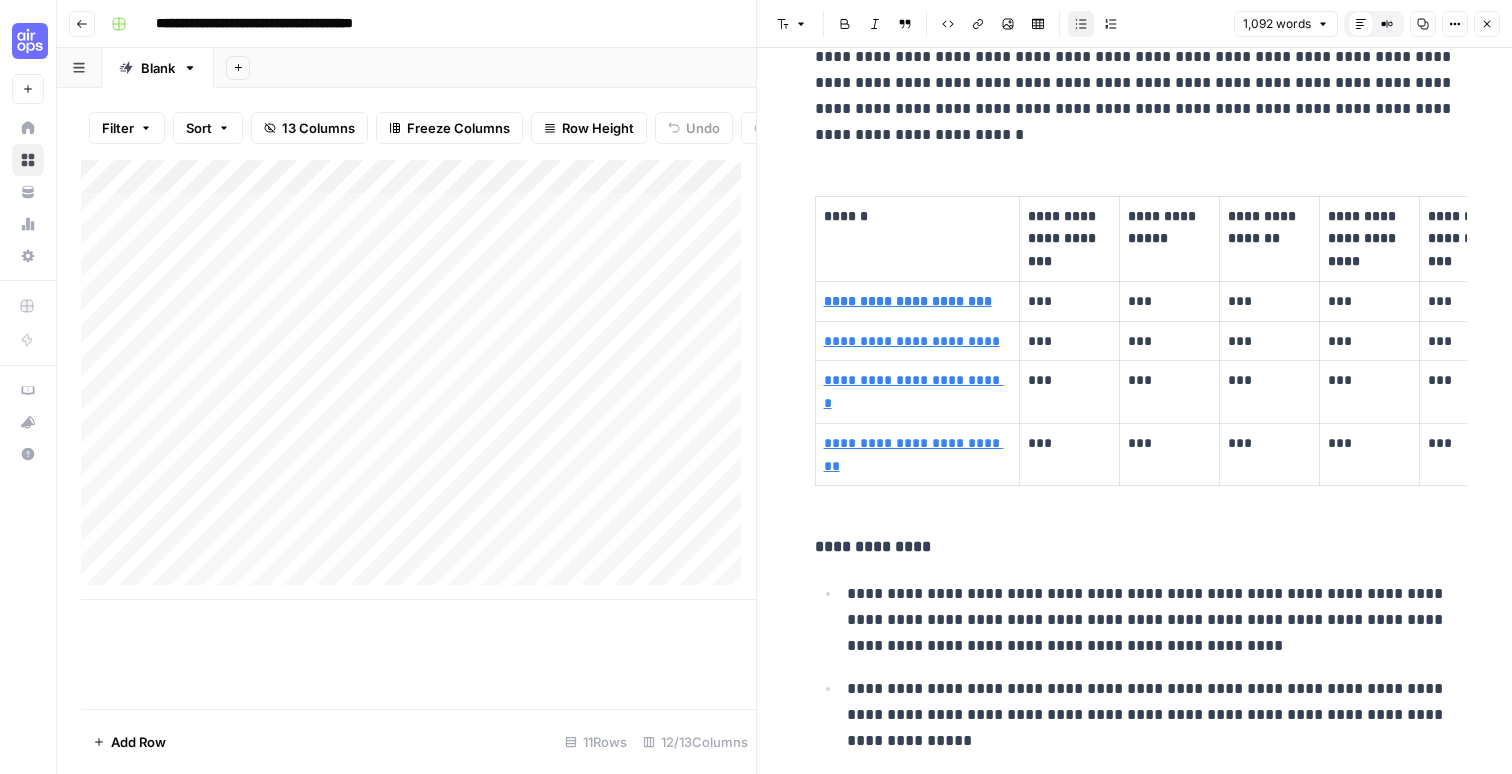 click on "**********" at bounding box center [1151, 620] 